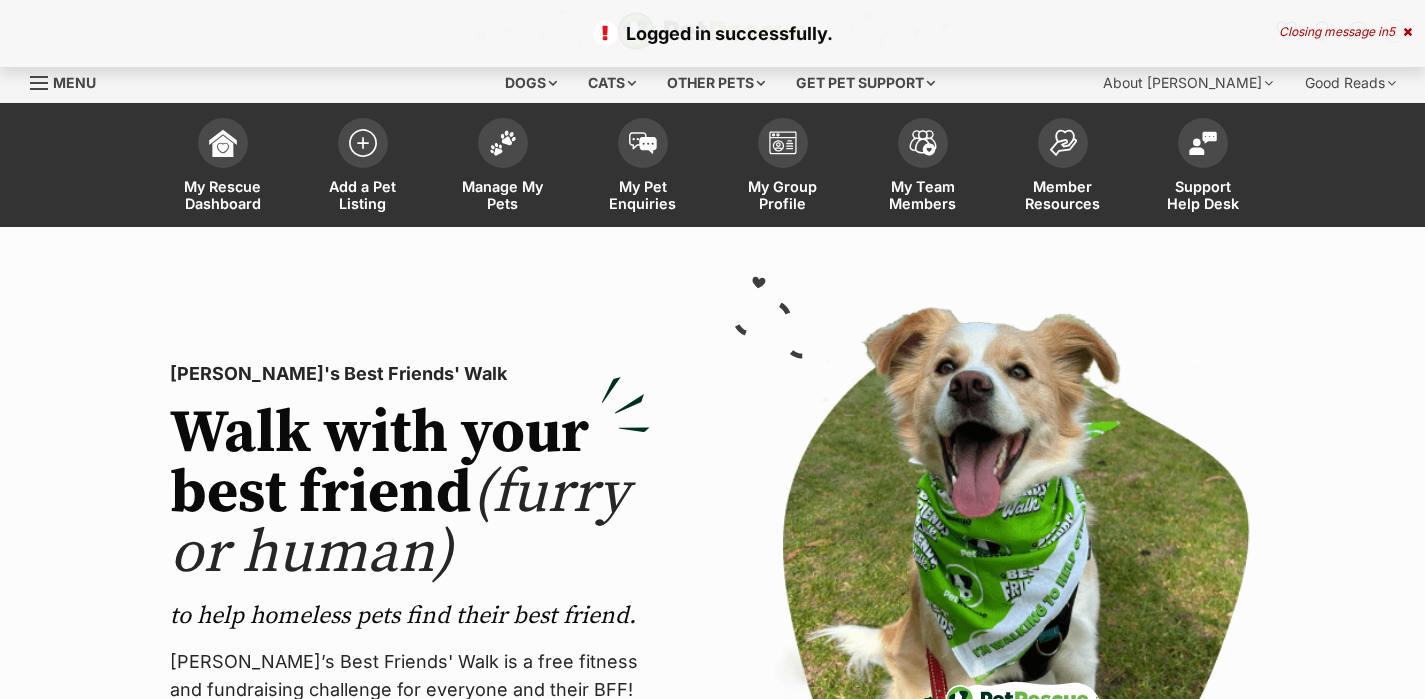 scroll, scrollTop: 0, scrollLeft: 0, axis: both 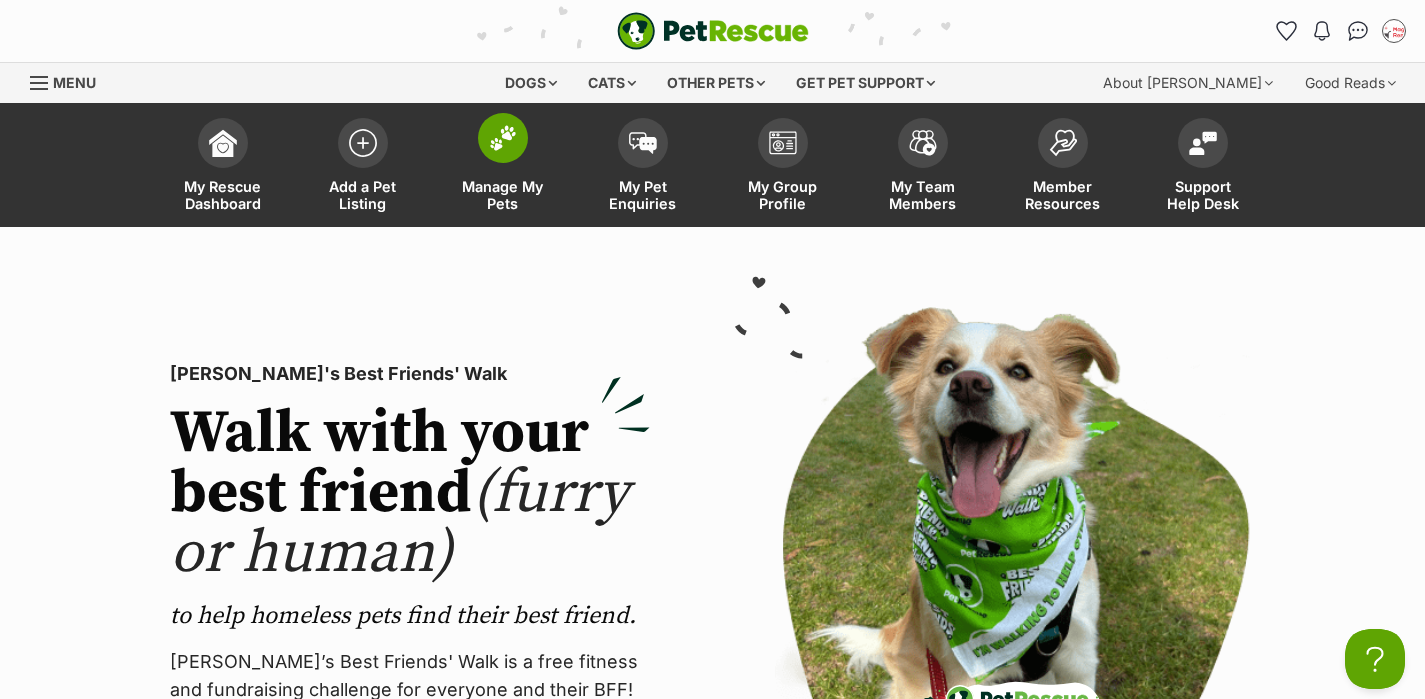 click on "Manage My Pets" at bounding box center (503, 195) 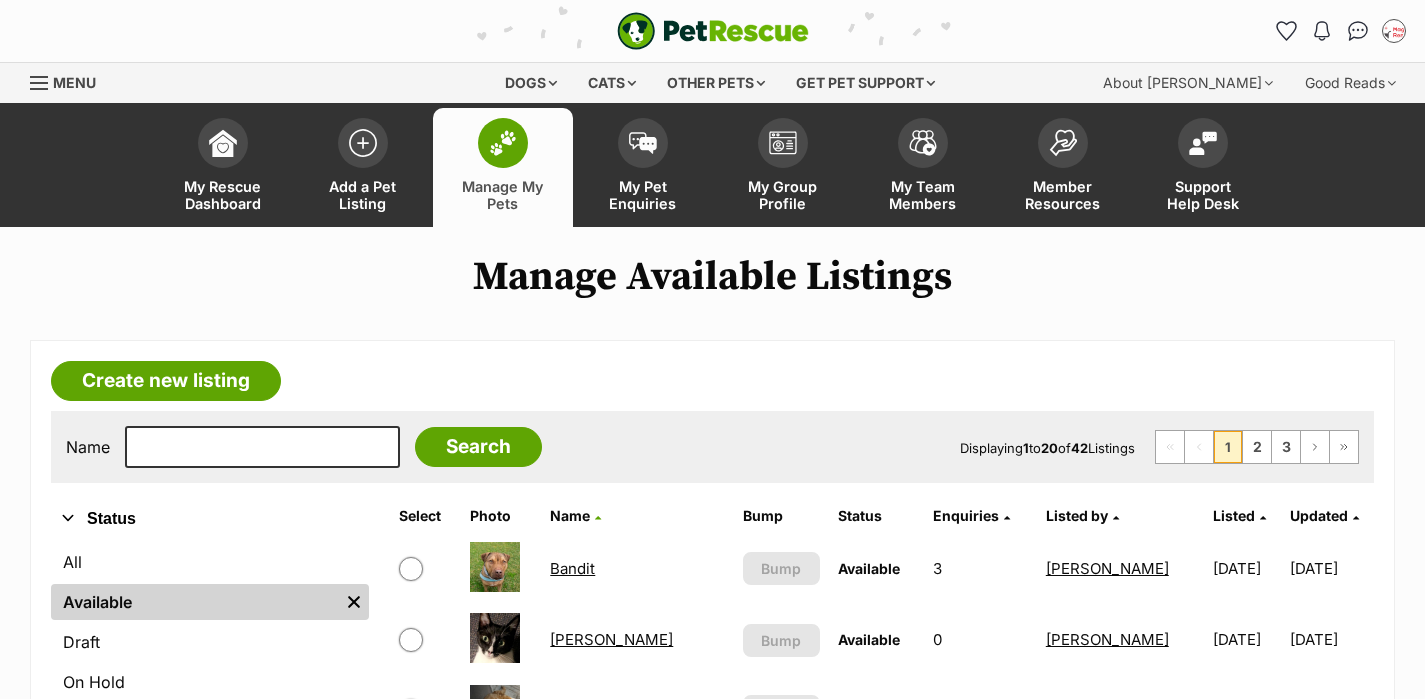 scroll, scrollTop: 0, scrollLeft: 0, axis: both 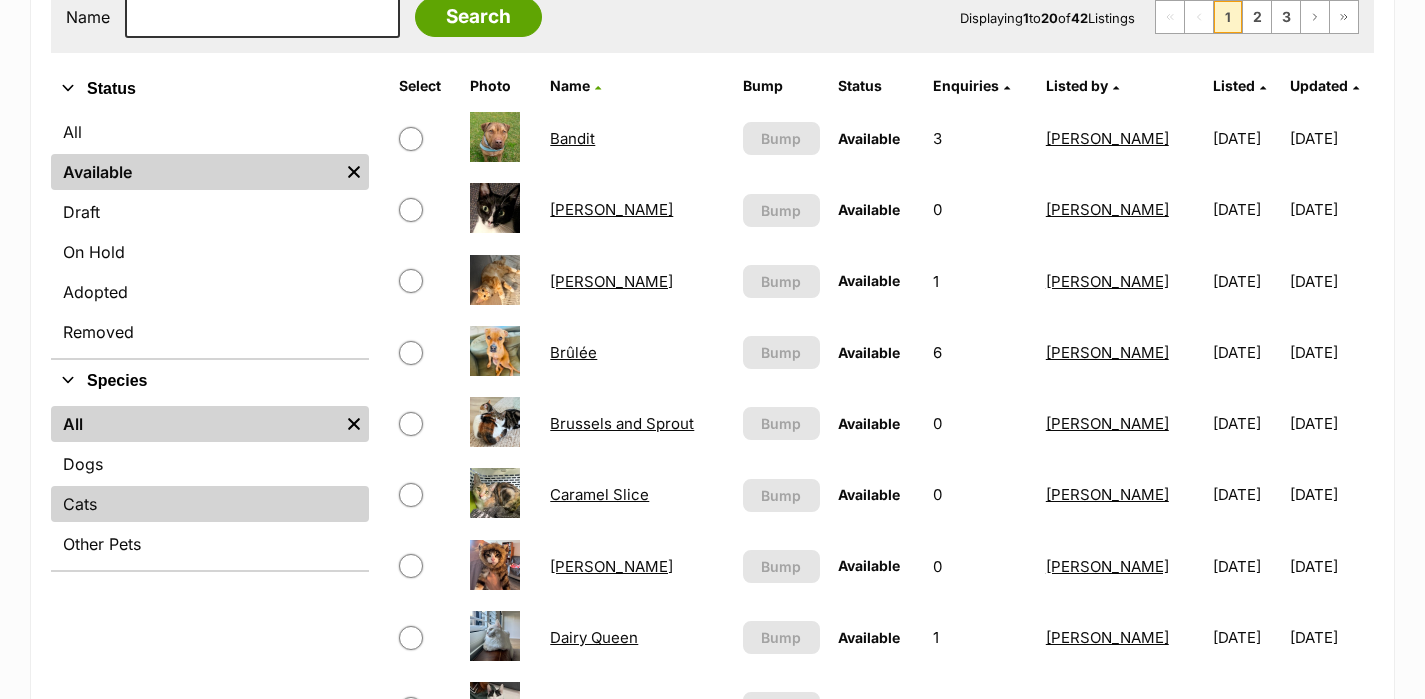 click on "Cats" at bounding box center (210, 504) 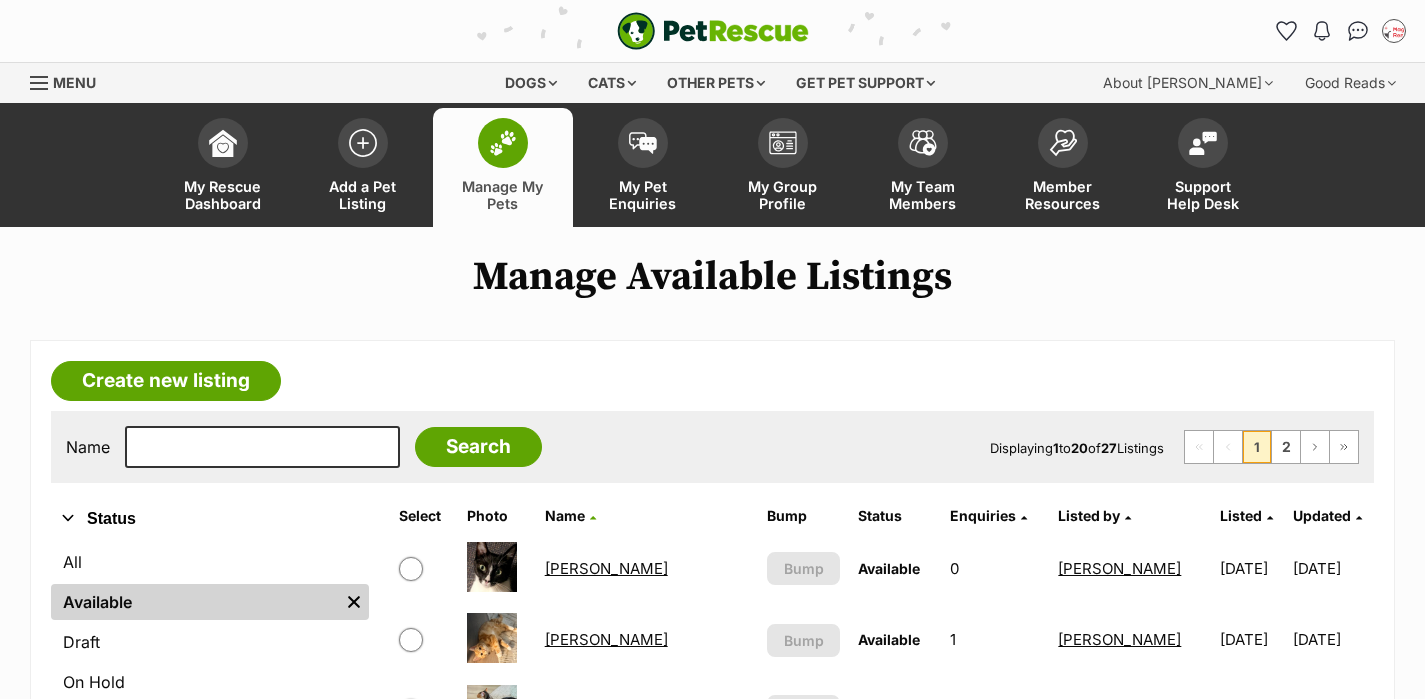 scroll, scrollTop: 0, scrollLeft: 0, axis: both 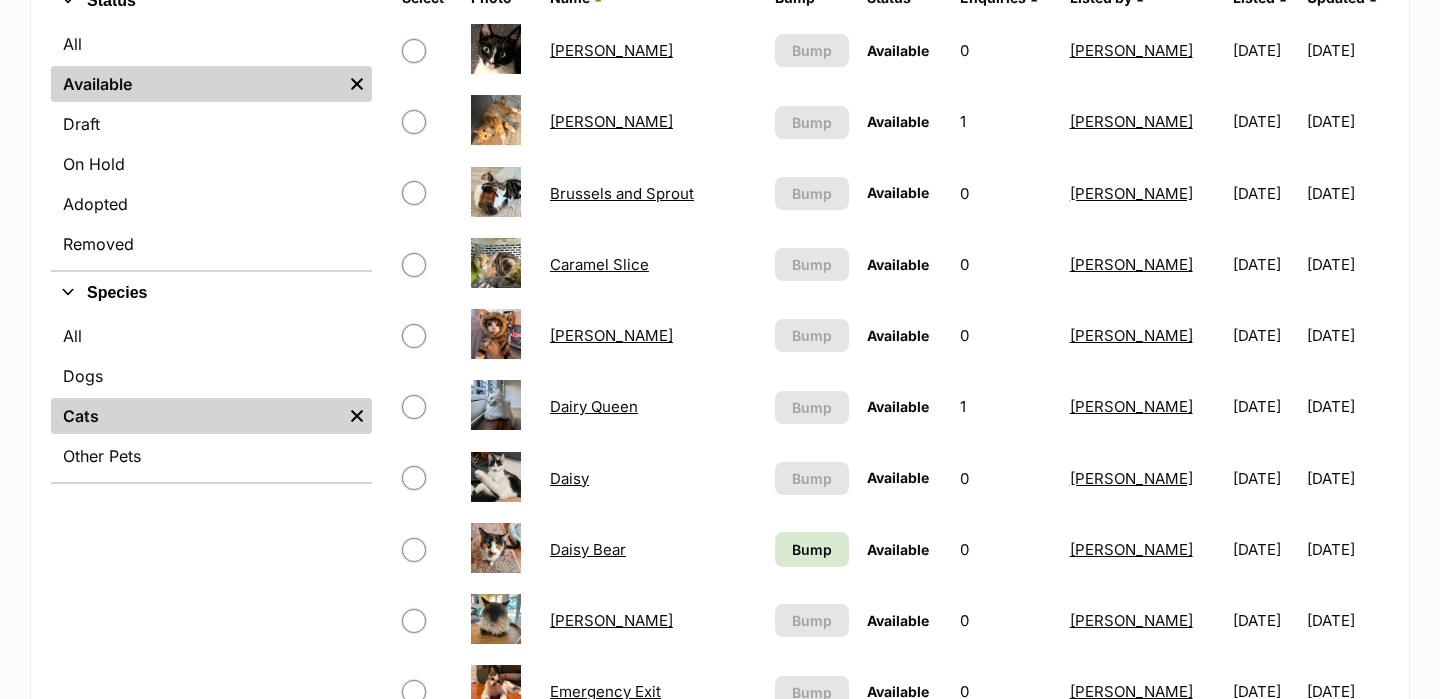 click on "Brussels and Sprout" at bounding box center [622, 193] 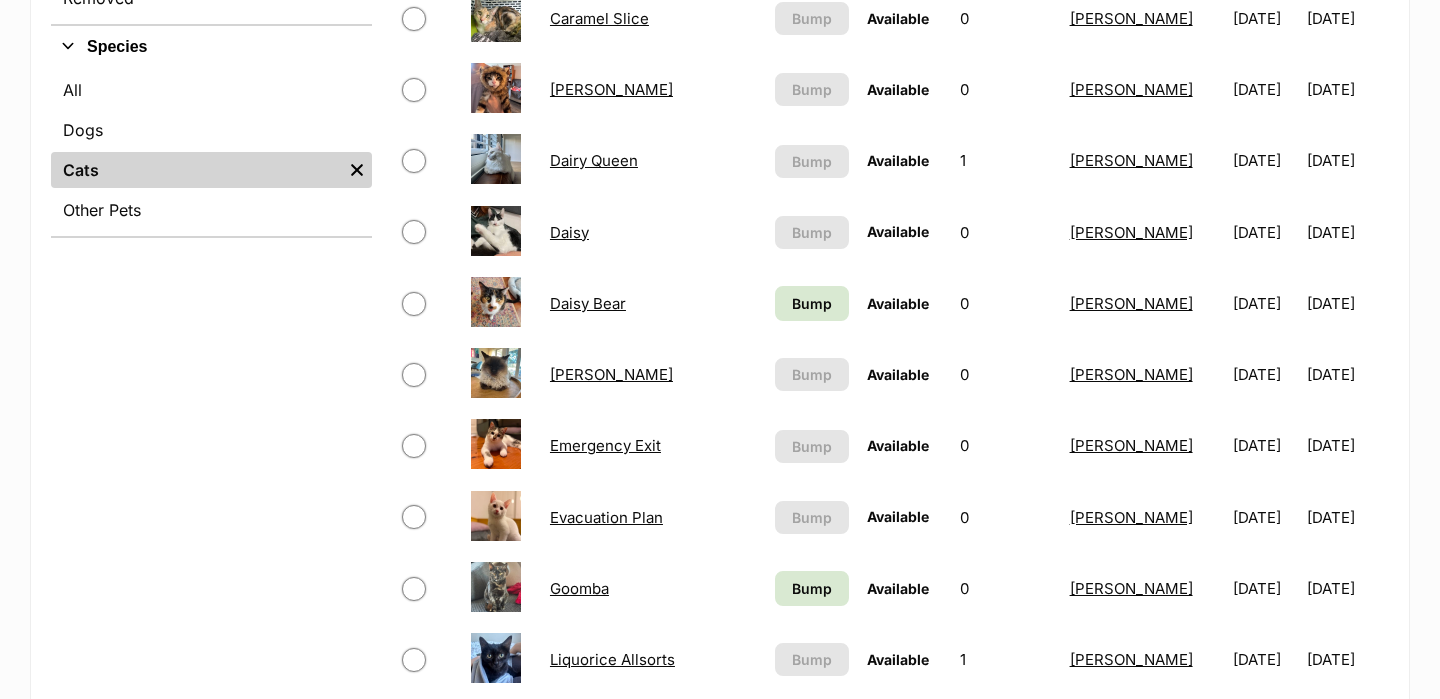 scroll, scrollTop: 771, scrollLeft: 0, axis: vertical 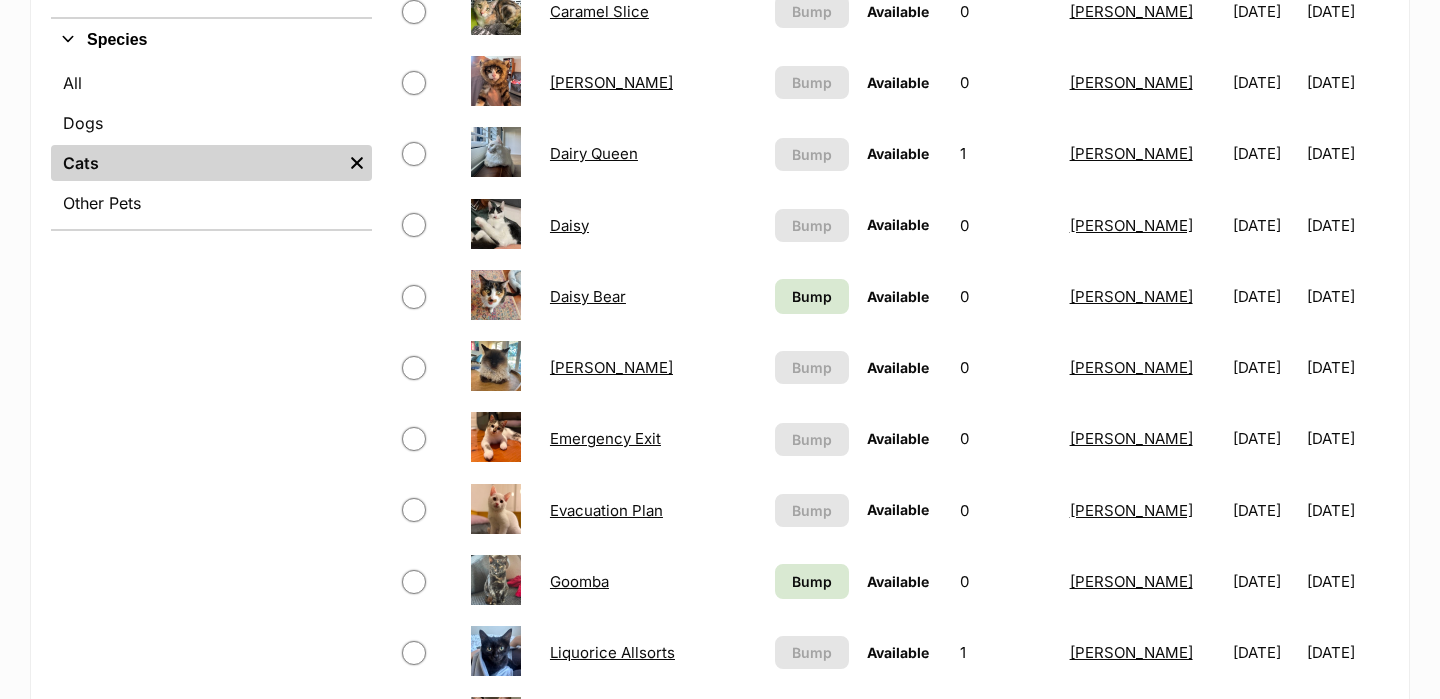 click on "Evacuation Plan" at bounding box center [606, 510] 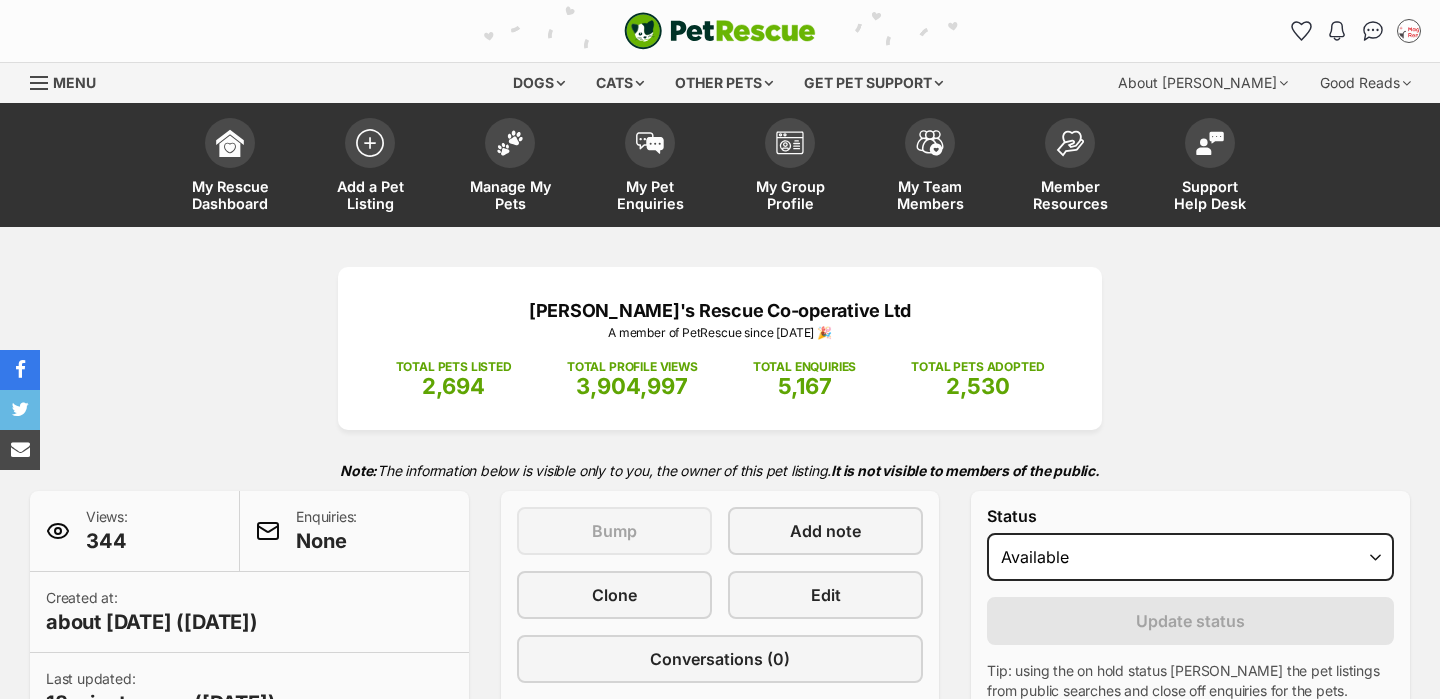 scroll, scrollTop: 0, scrollLeft: 0, axis: both 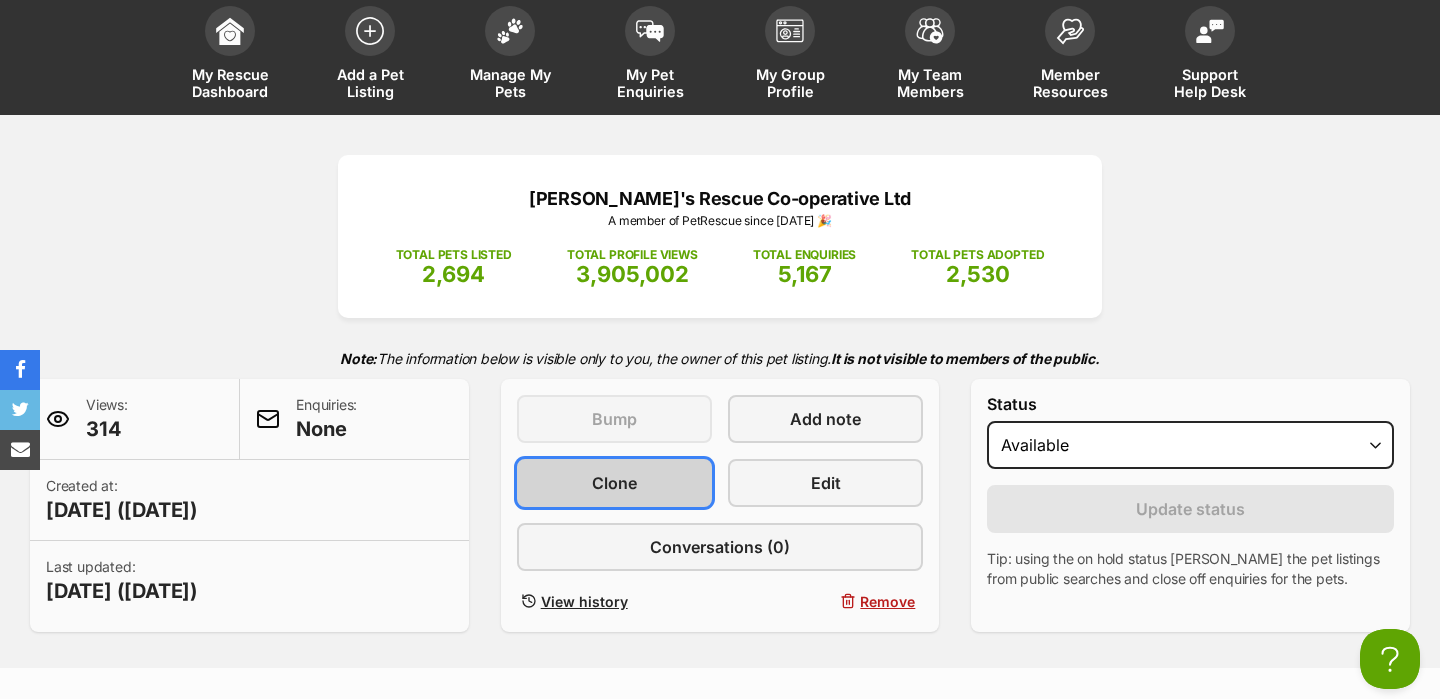 click on "Clone" at bounding box center (614, 483) 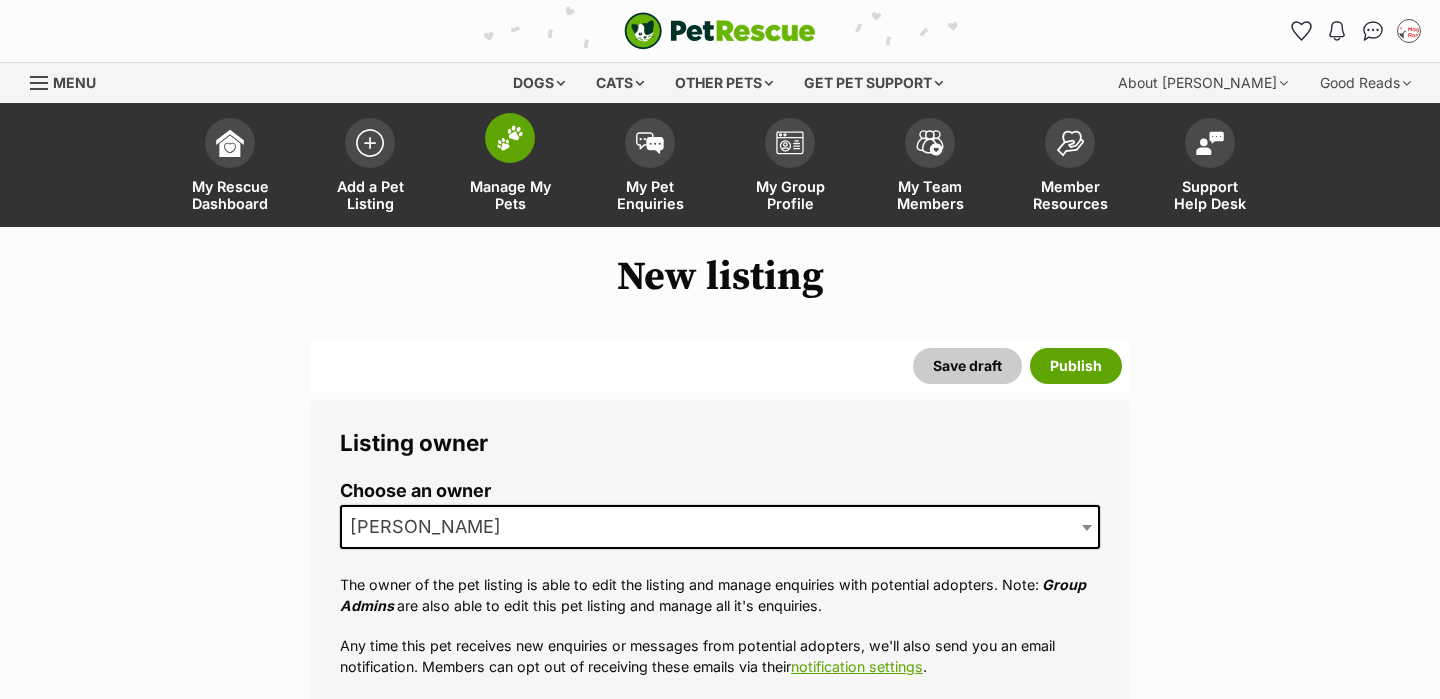scroll, scrollTop: 0, scrollLeft: 0, axis: both 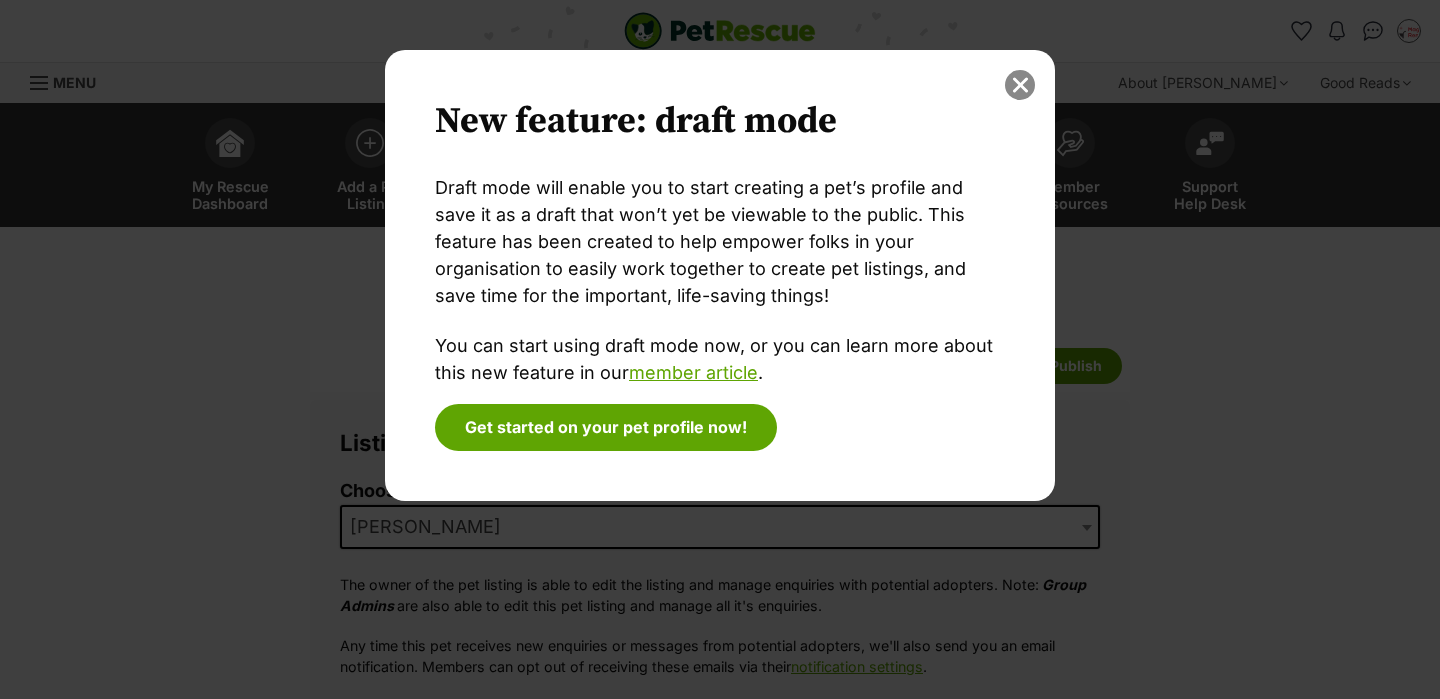 click at bounding box center (1020, 85) 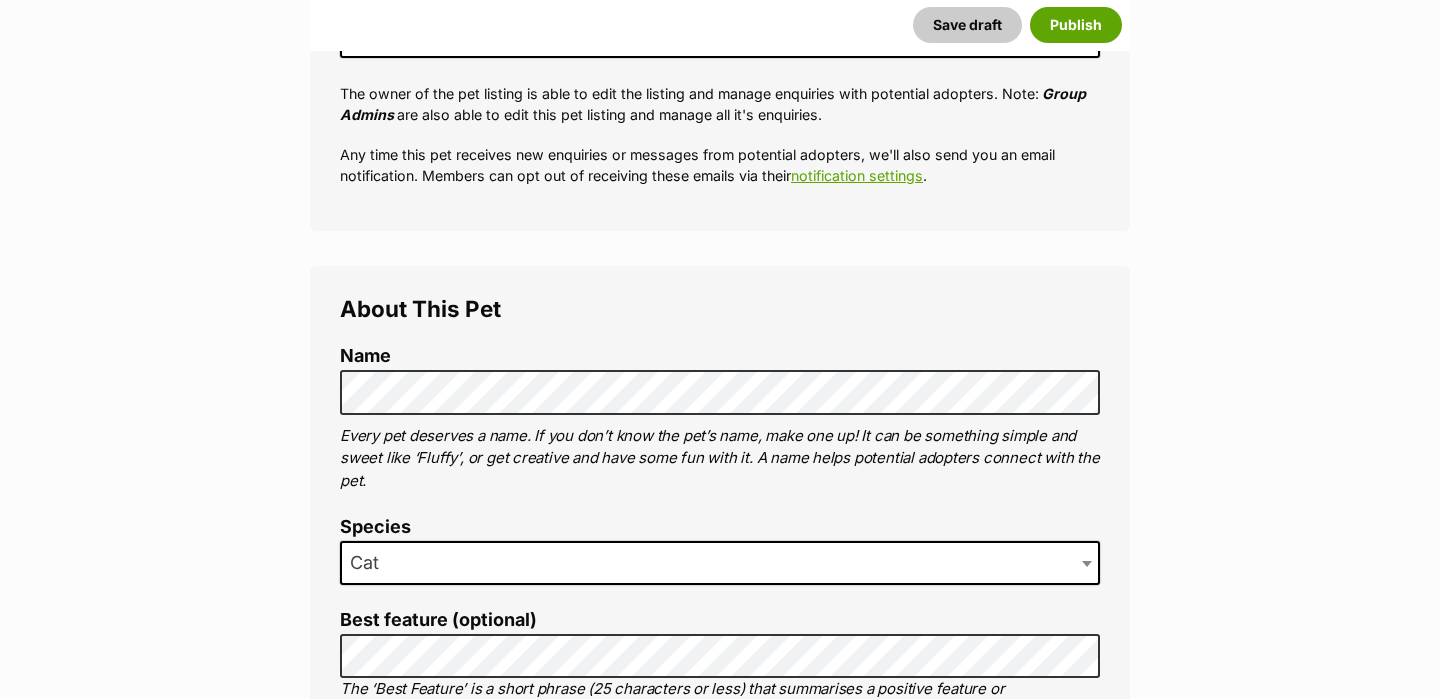 scroll, scrollTop: 527, scrollLeft: 0, axis: vertical 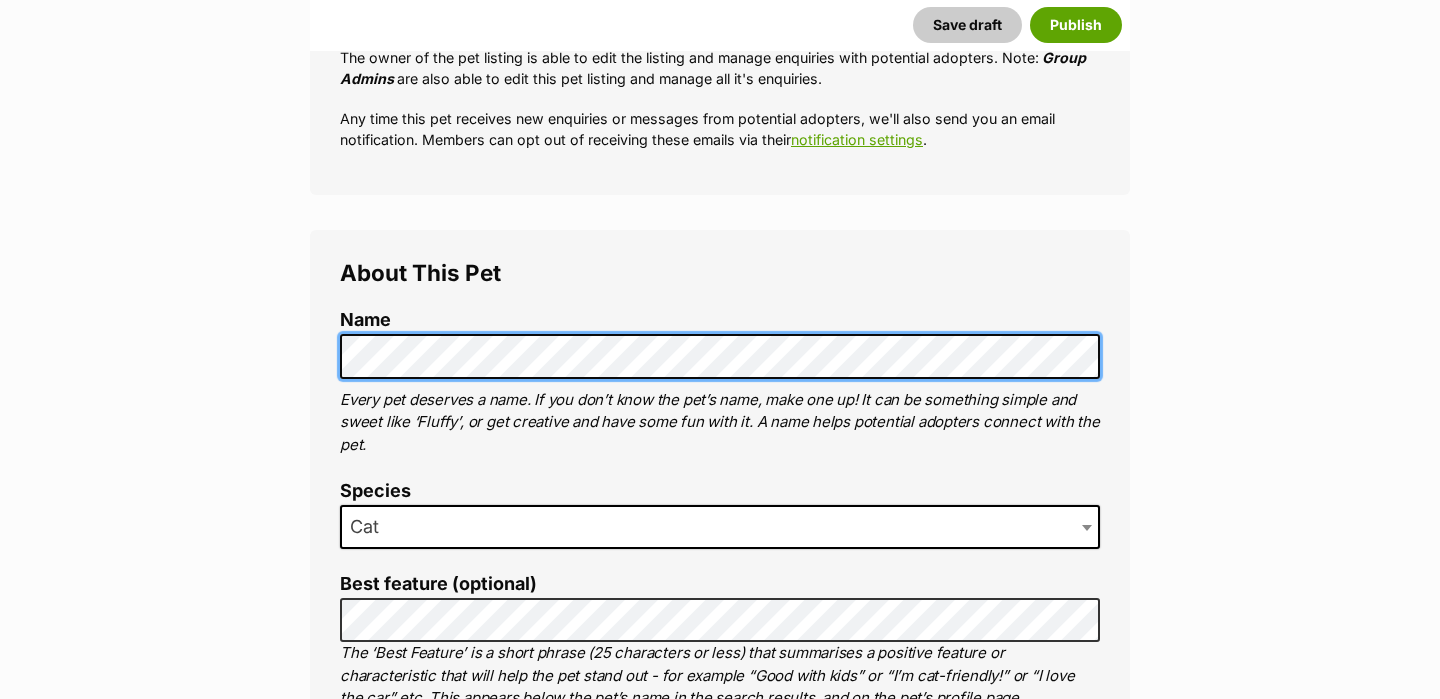 click on "About This Pet Name
Henlo there, it looks like you might be using the pet name field to indicate that this pet is now on hold - we recommend updating the status to on hold from the listing page instead!
Every pet deserves a name. If you don’t know the pet’s name, make one up! It can be something simple and sweet like ‘Fluffy’, or get creative and have some fun with it. A name helps potential adopters connect with the pet.
Species Cat
Best feature (optional)
The ‘Best Feature’ is a short phrase (25 characters or less) that summarises a positive feature or characteristic that will help the pet stand out - for example “Good with kids” or “I’m cat-friendly!” or “I love the car” etc. This appears below the pet’s name in the search results, and on the pet’s profile page.
Personality 5083  characters remaining
How to write a great pet profile  for more tips and our  Pet Listing Rules  for more info.
Generate a profile using AI
Beta
." at bounding box center (720, 1398) 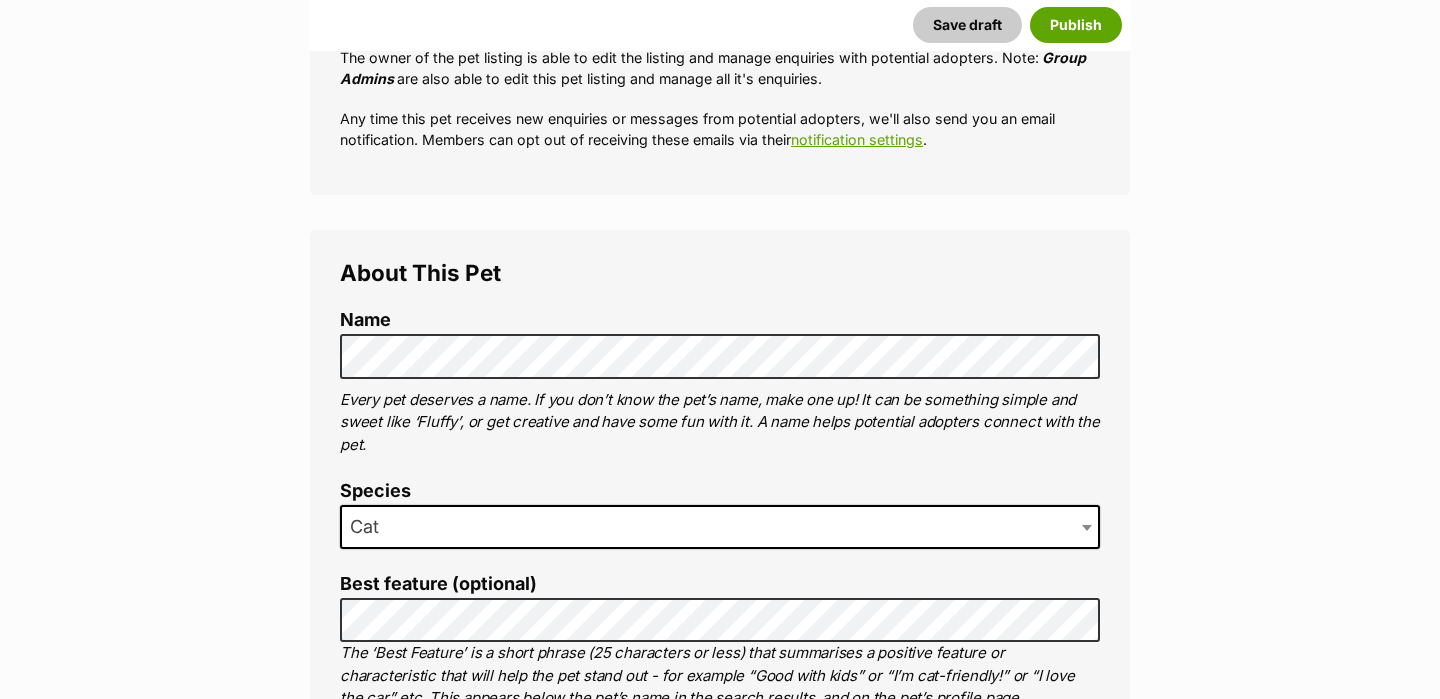 click on "Cat" at bounding box center (720, 527) 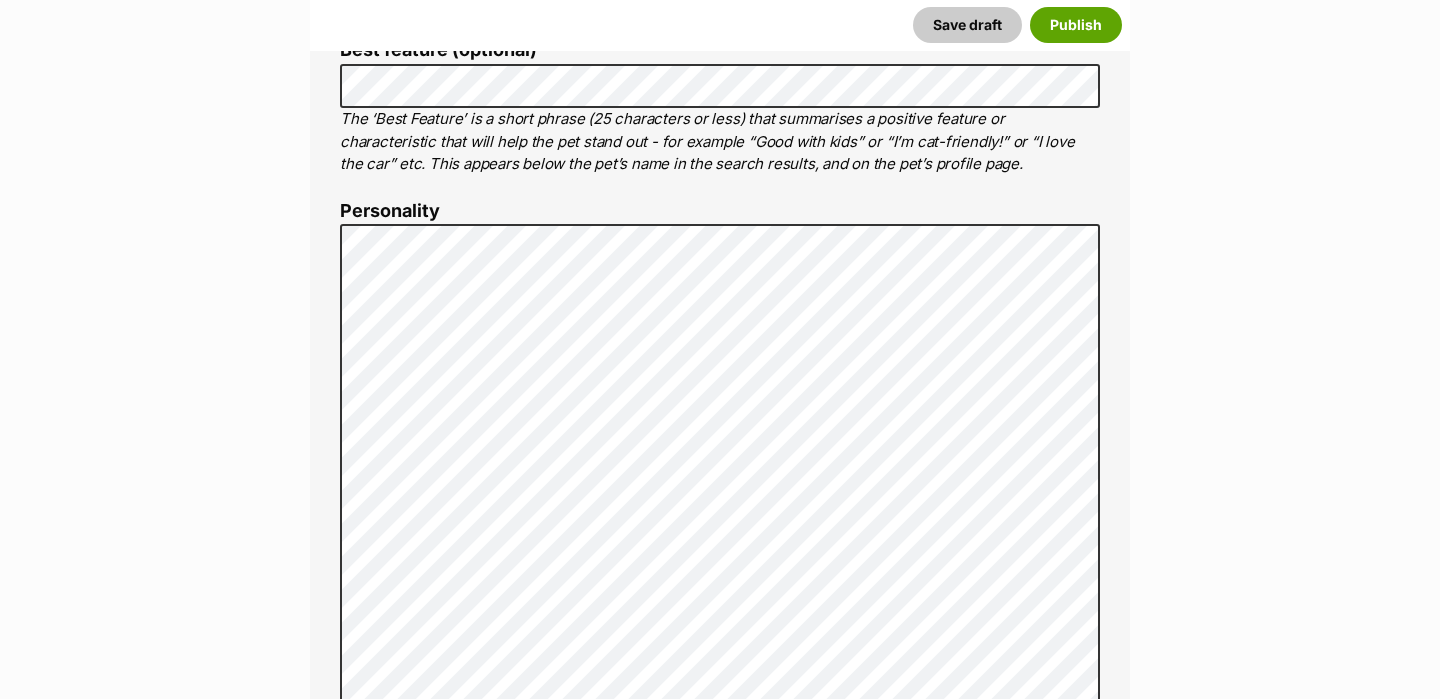 scroll, scrollTop: 1062, scrollLeft: 0, axis: vertical 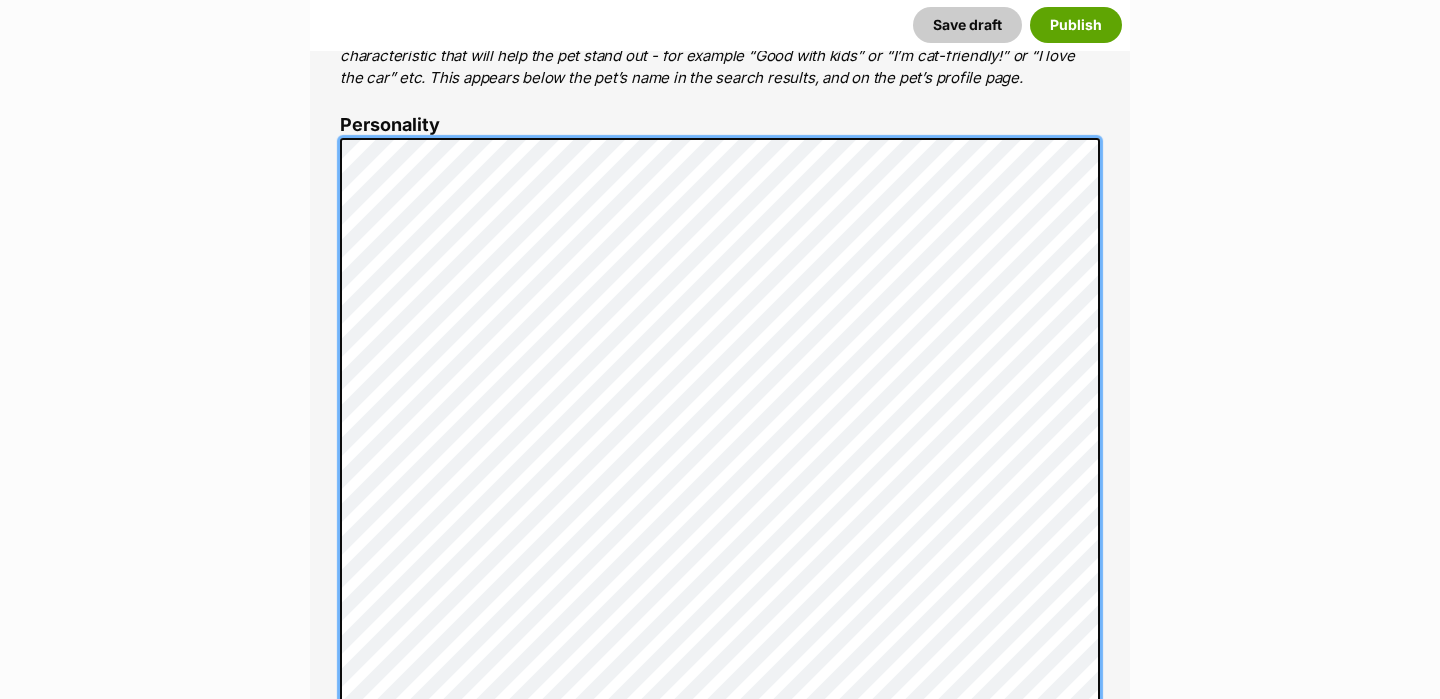 click on "Listing owner Choose an owner Shanna Hooper
The owner of the pet listing is able to edit the listing and manage enquiries with potential adopters. Note:
Group Admins
are also able to edit this pet listing and manage all it's enquiries.
Any time this pet receives new enquiries or messages from potential adopters, we'll also send you an email notification. Members can opt out of receiving these emails via their
notification settings .
About This Pet Name
Henlo there, it looks like you might be using the pet name field to indicate that this pet is now on hold - we recommend updating the status to on hold from the listing page instead!
Every pet deserves a name. If you don’t know the pet’s name, make one up! It can be something simple and sweet like ‘Fluffy’, or get creative and have some fun with it. A name helps potential adopters connect with the pet.
Species Cat
Best feature (optional)
Personality 6257  characters remaining
for more tips and our" at bounding box center [720, 3479] 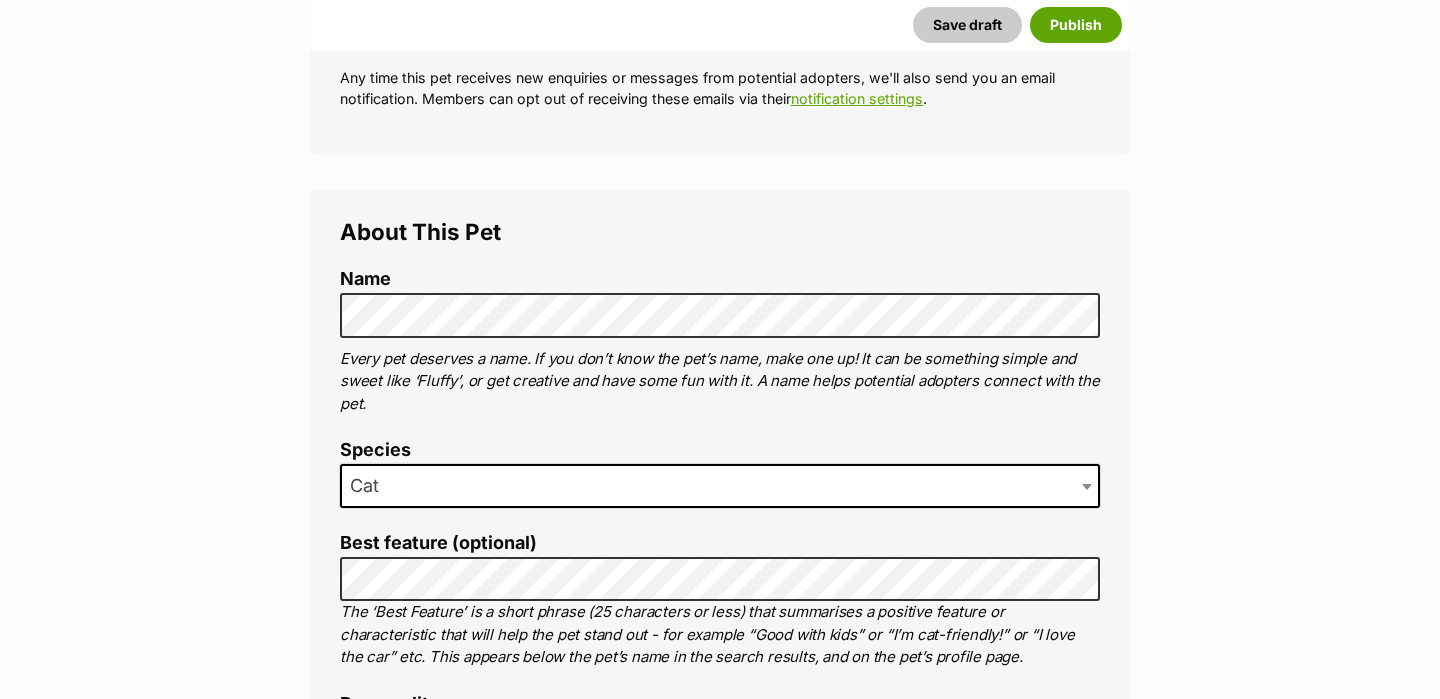 scroll, scrollTop: 566, scrollLeft: 0, axis: vertical 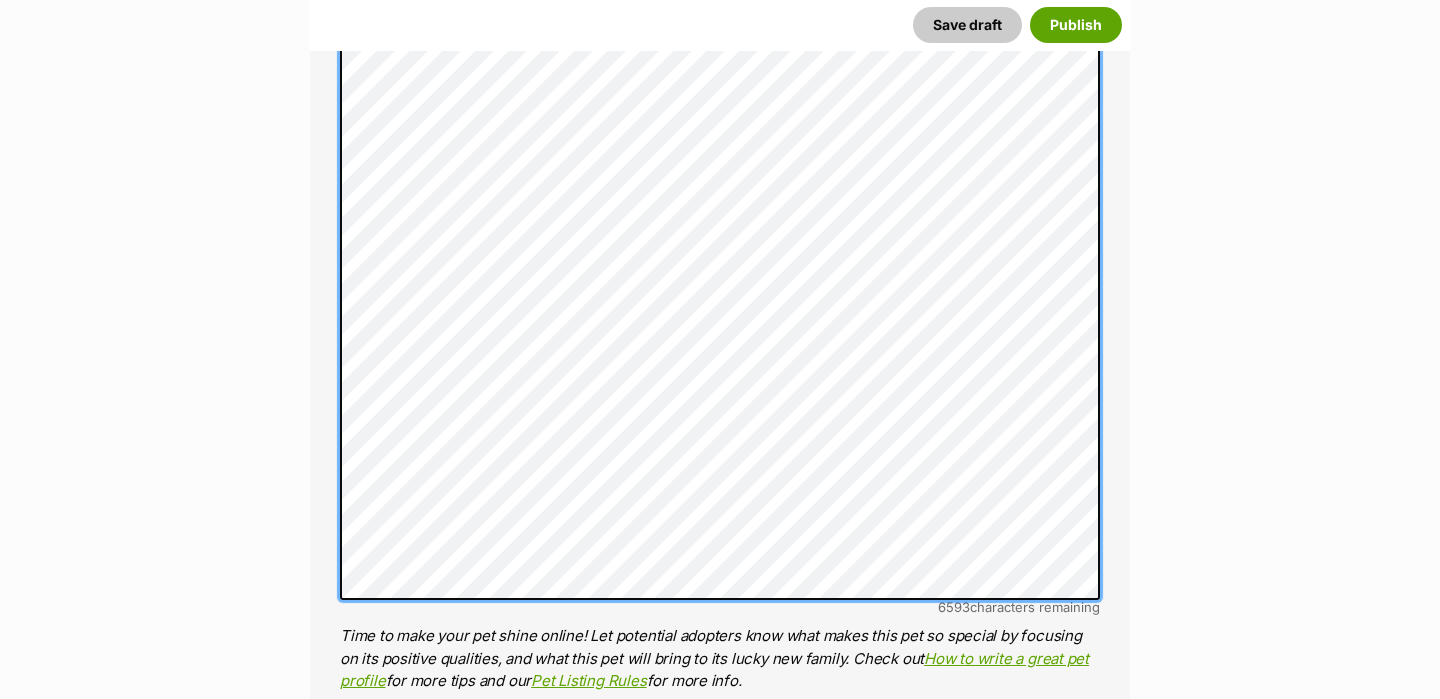 click on "New listing
Listing owner Choose an owner Shanna Hooper
The owner of the pet listing is able to edit the listing and manage enquiries with potential adopters. Note:
Group Admins
are also able to edit this pet listing and manage all it's enquiries.
Any time this pet receives new enquiries or messages from potential adopters, we'll also send you an email notification. Members can opt out of receiving these emails via their
notification settings .
About This Pet Name
Henlo there, it looks like you might be using the pet name field to indicate that this pet is now on hold - we recommend updating the status to on hold from the listing page instead!
Every pet deserves a name. If you don’t know the pet’s name, make one up! It can be something simple and sweet like ‘Fluffy’, or get creative and have some fun with it. A name helps potential adopters connect with the pet.
Species Cat
Best feature (optional)
Personality 6593  characters remaining" at bounding box center (720, 3201) 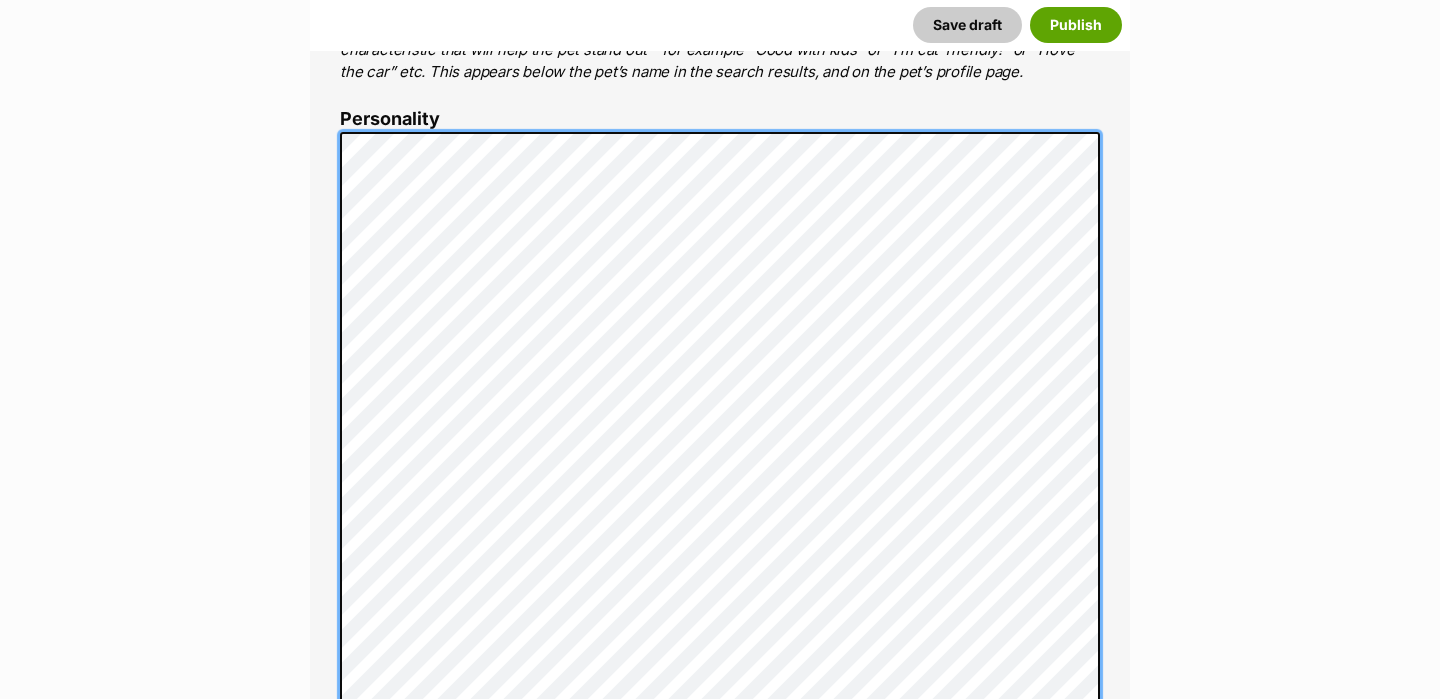 scroll, scrollTop: 1148, scrollLeft: 0, axis: vertical 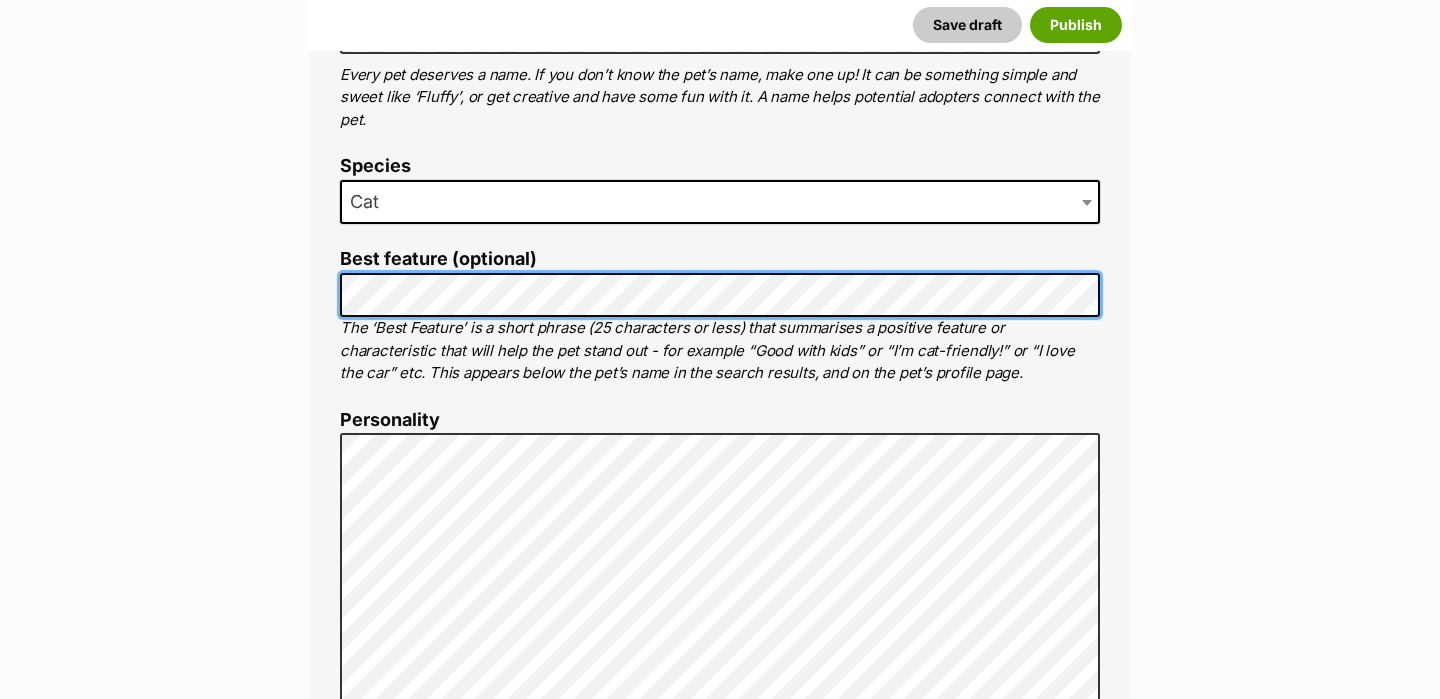 click on "New listing
Listing owner Choose an owner Shanna Hooper
The owner of the pet listing is able to edit the listing and manage enquiries with potential adopters. Note:
Group Admins
are also able to edit this pet listing and manage all it's enquiries.
Any time this pet receives new enquiries or messages from potential adopters, we'll also send you an email notification. Members can opt out of receiving these emails via their
notification settings .
About This Pet Name
Henlo there, it looks like you might be using the pet name field to indicate that this pet is now on hold - we recommend updating the status to on hold from the listing page instead!
Every pet deserves a name. If you don’t know the pet’s name, make one up! It can be something simple and sweet like ‘Fluffy’, or get creative and have some fun with it. A name helps potential adopters connect with the pet.
Species Cat
Best feature (optional)
Personality 6106  characters remaining" at bounding box center (720, 3700) 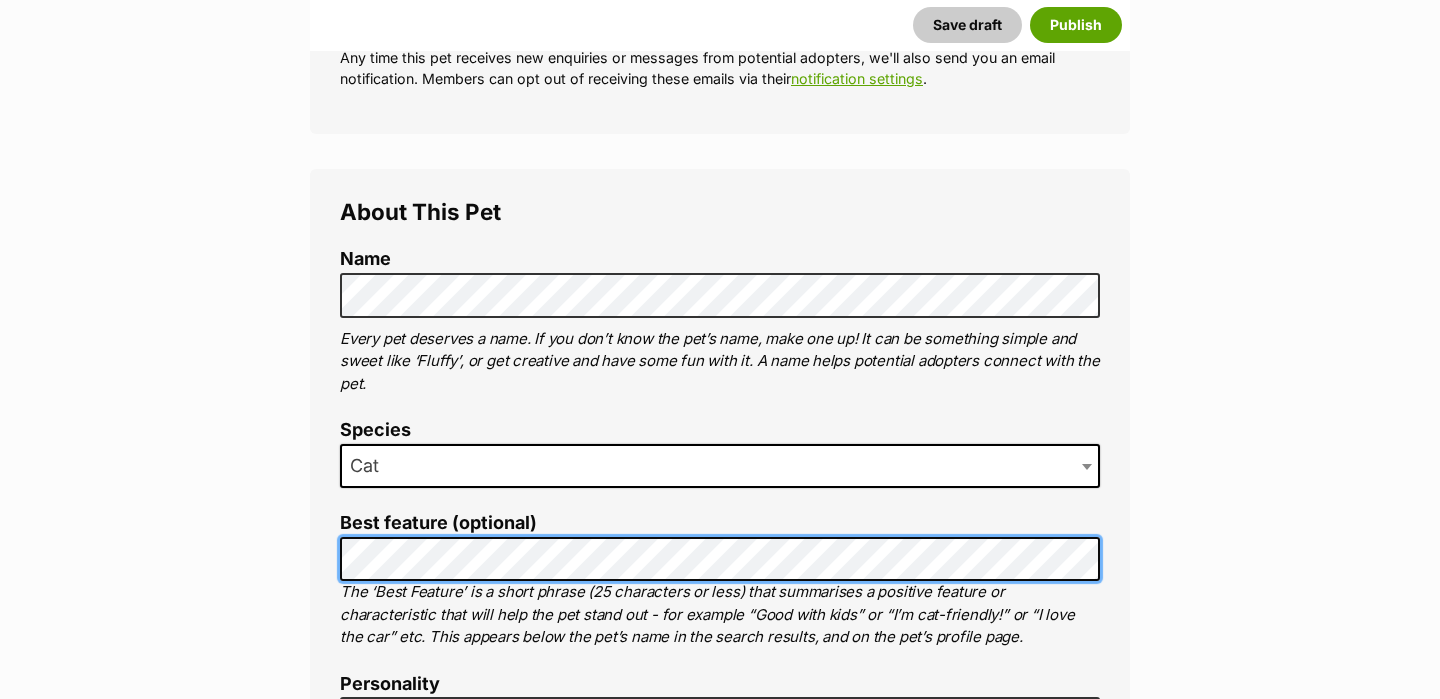 scroll, scrollTop: 590, scrollLeft: 0, axis: vertical 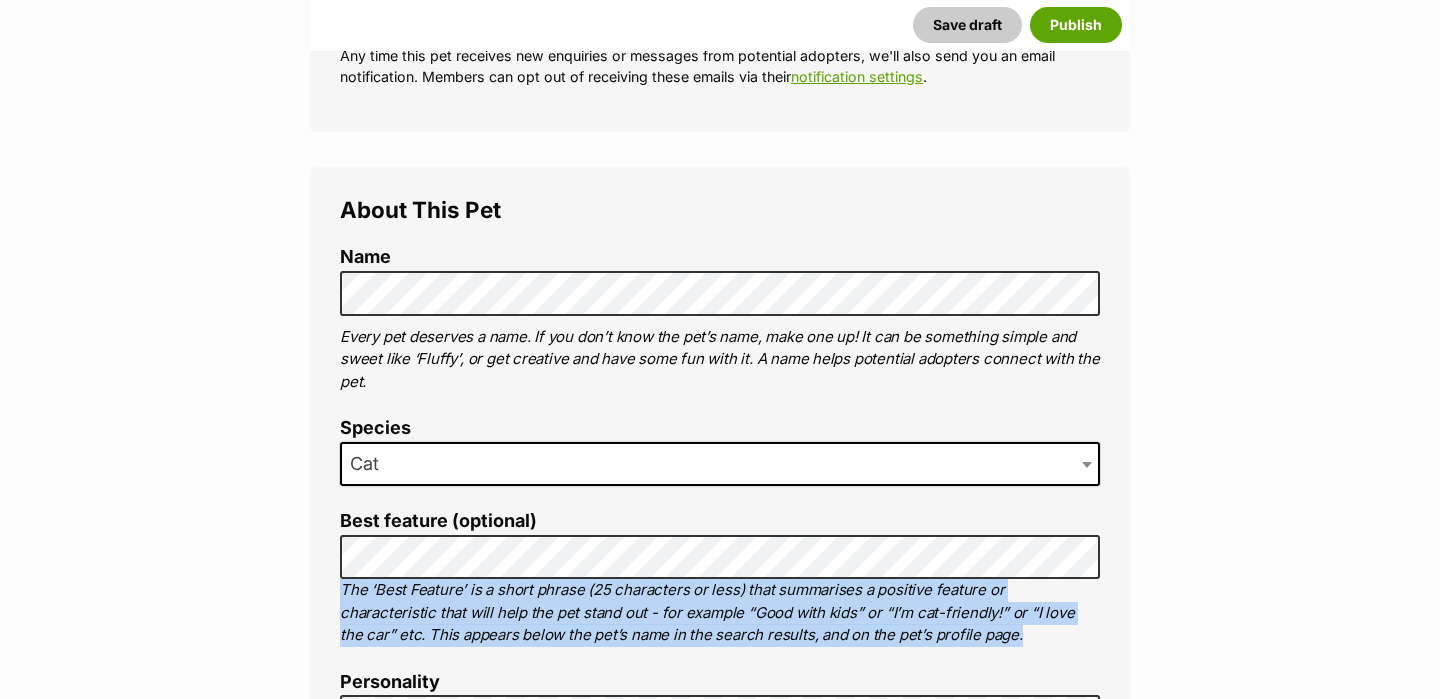 drag, startPoint x: 845, startPoint y: 640, endPoint x: 284, endPoint y: 599, distance: 562.4962 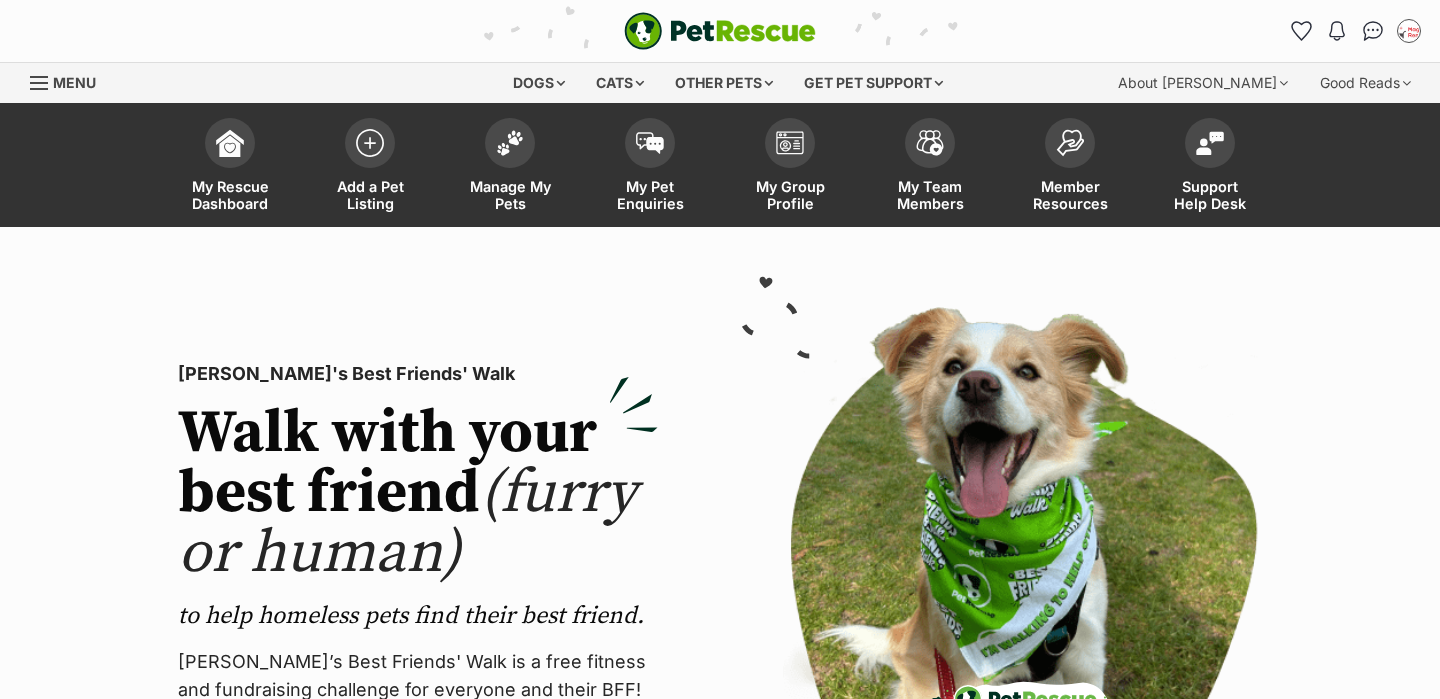 scroll, scrollTop: 0, scrollLeft: 0, axis: both 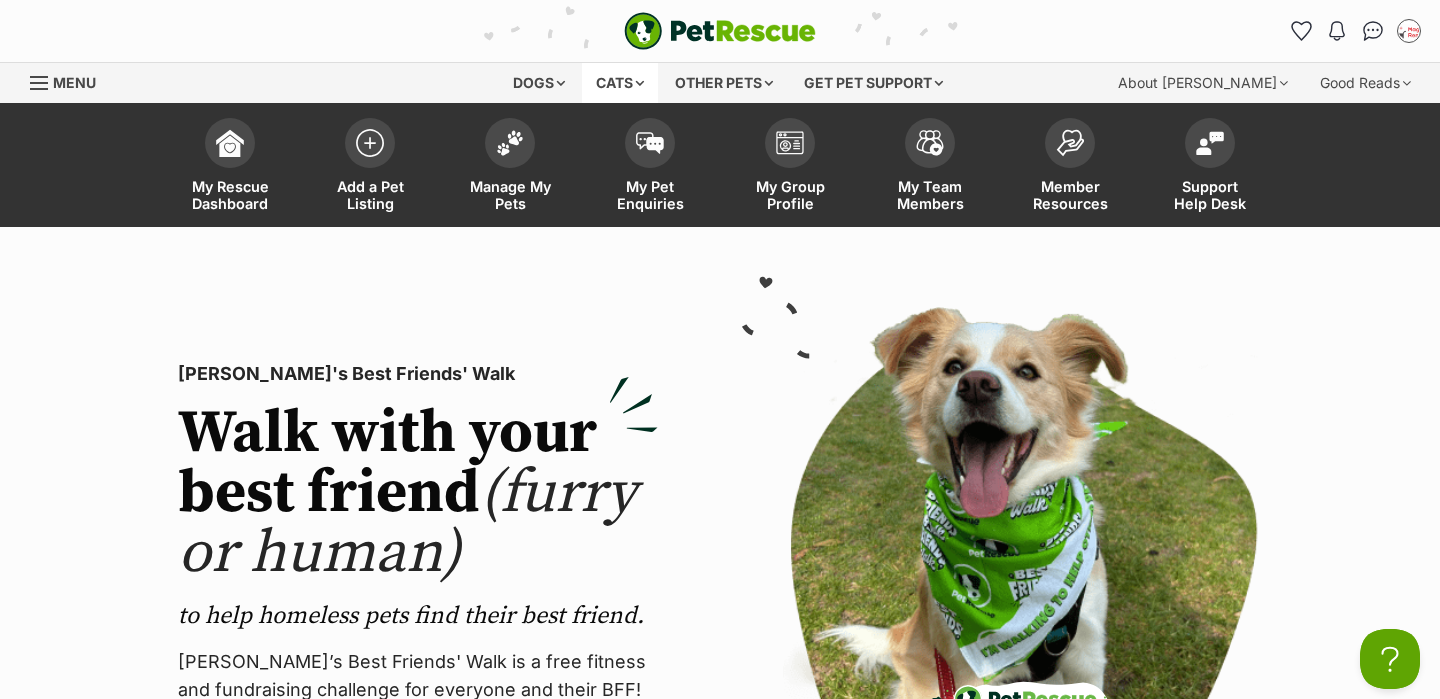 click on "Cats" at bounding box center [620, 83] 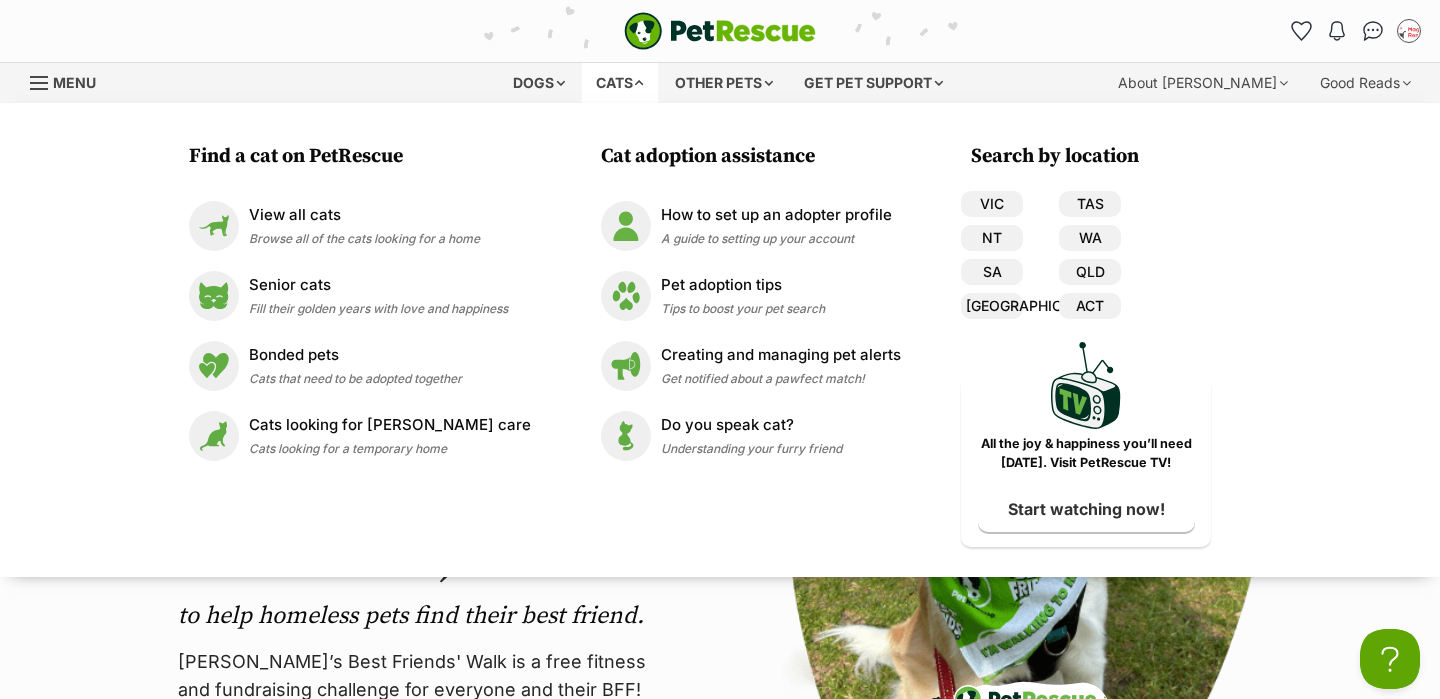 click on "Cats" at bounding box center [620, 83] 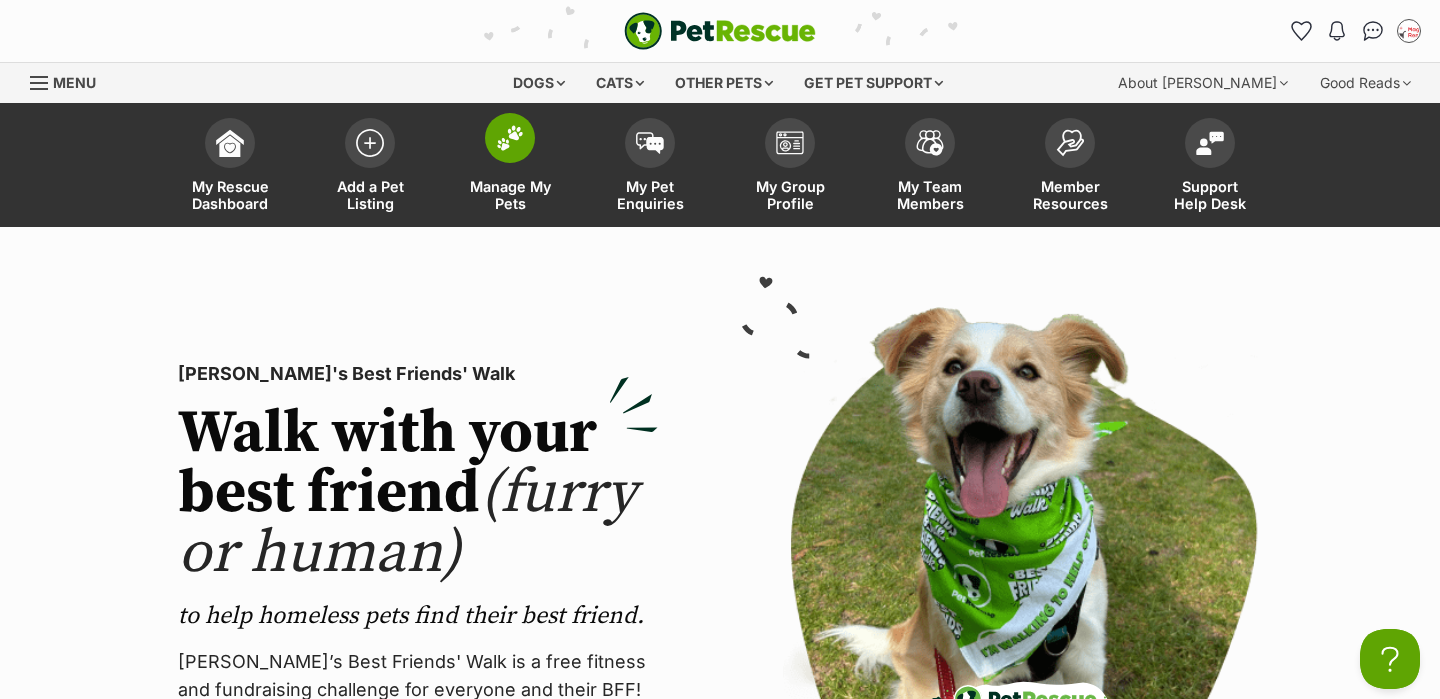 click at bounding box center (510, 138) 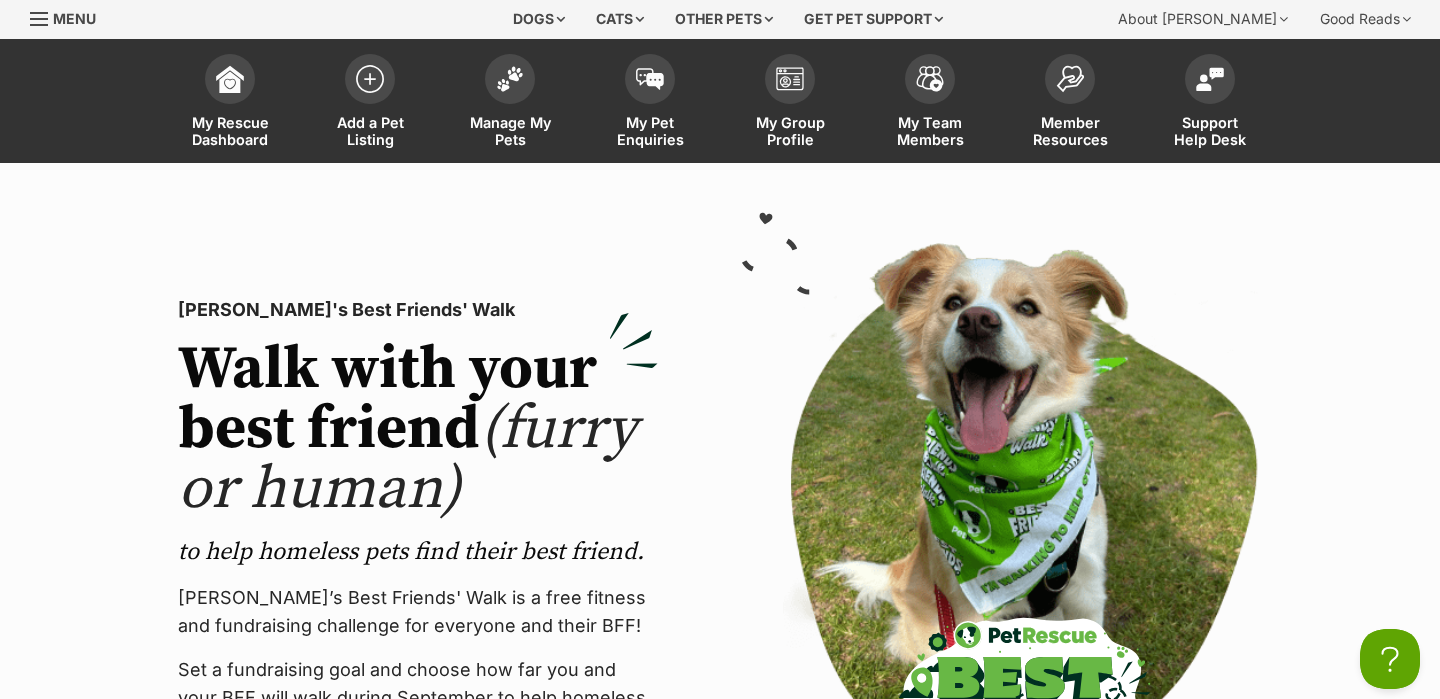 scroll, scrollTop: 63, scrollLeft: 0, axis: vertical 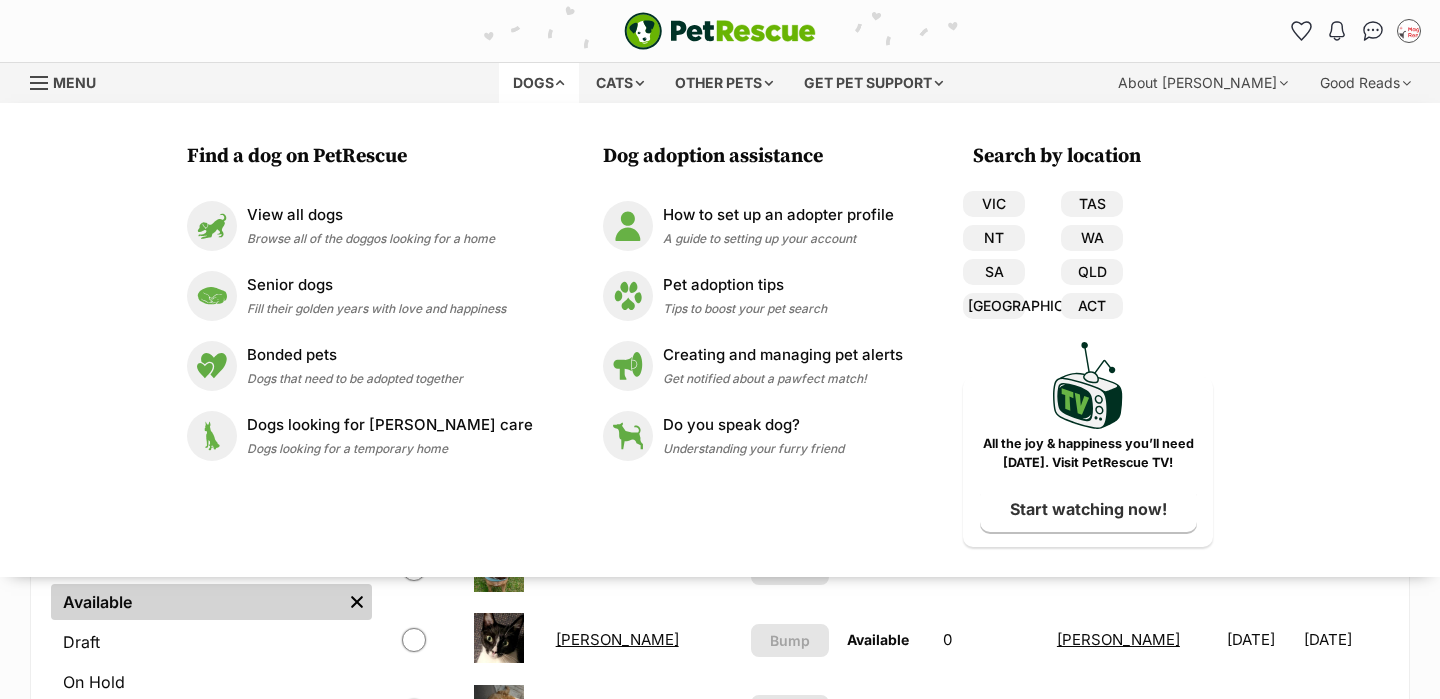 click on "Betty Boop" at bounding box center (617, 639) 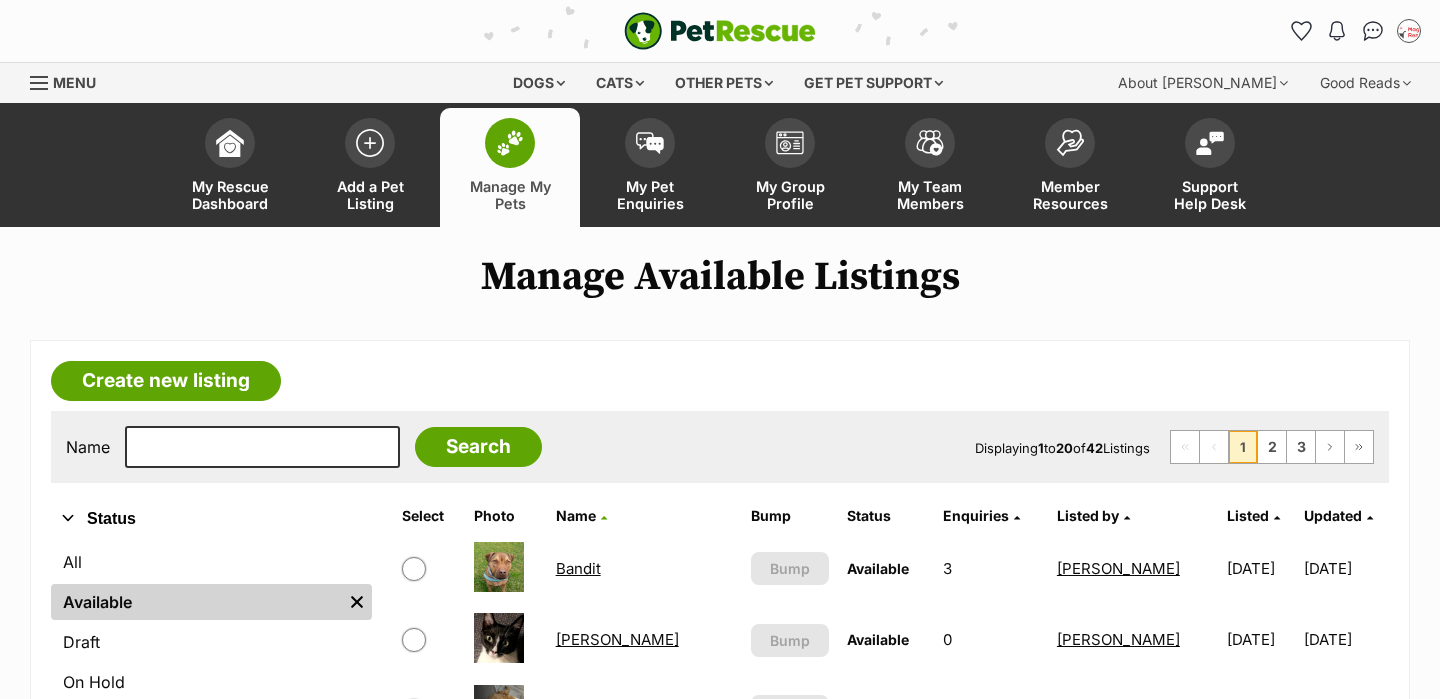 scroll, scrollTop: 246, scrollLeft: 0, axis: vertical 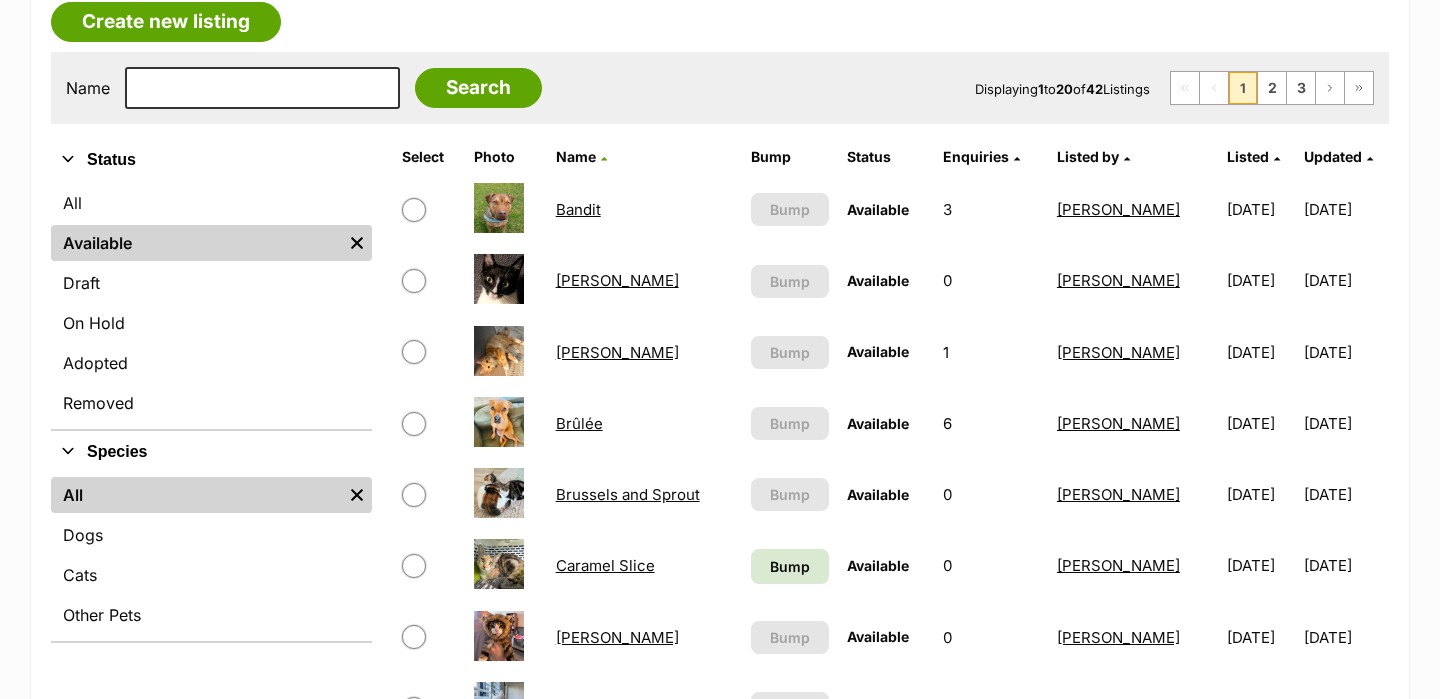 click on "Brûlée" at bounding box center (579, 423) 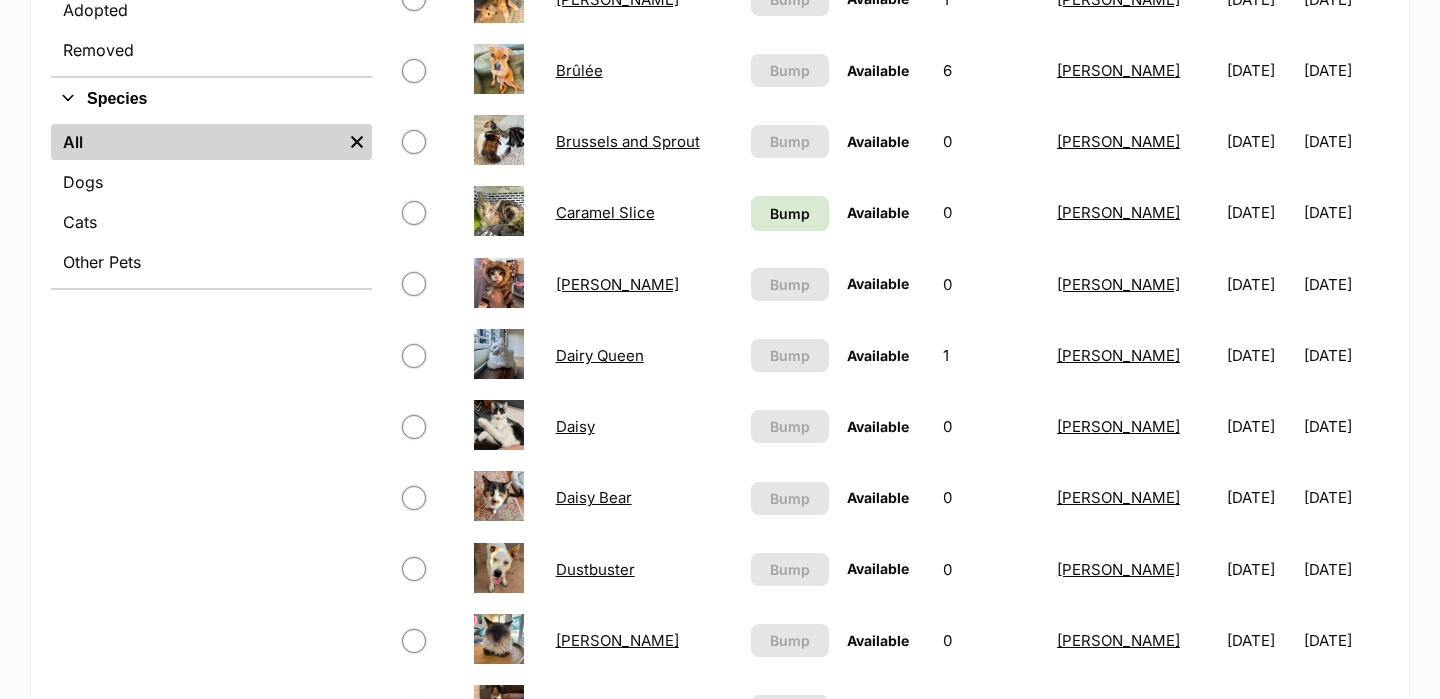 scroll, scrollTop: 958, scrollLeft: 0, axis: vertical 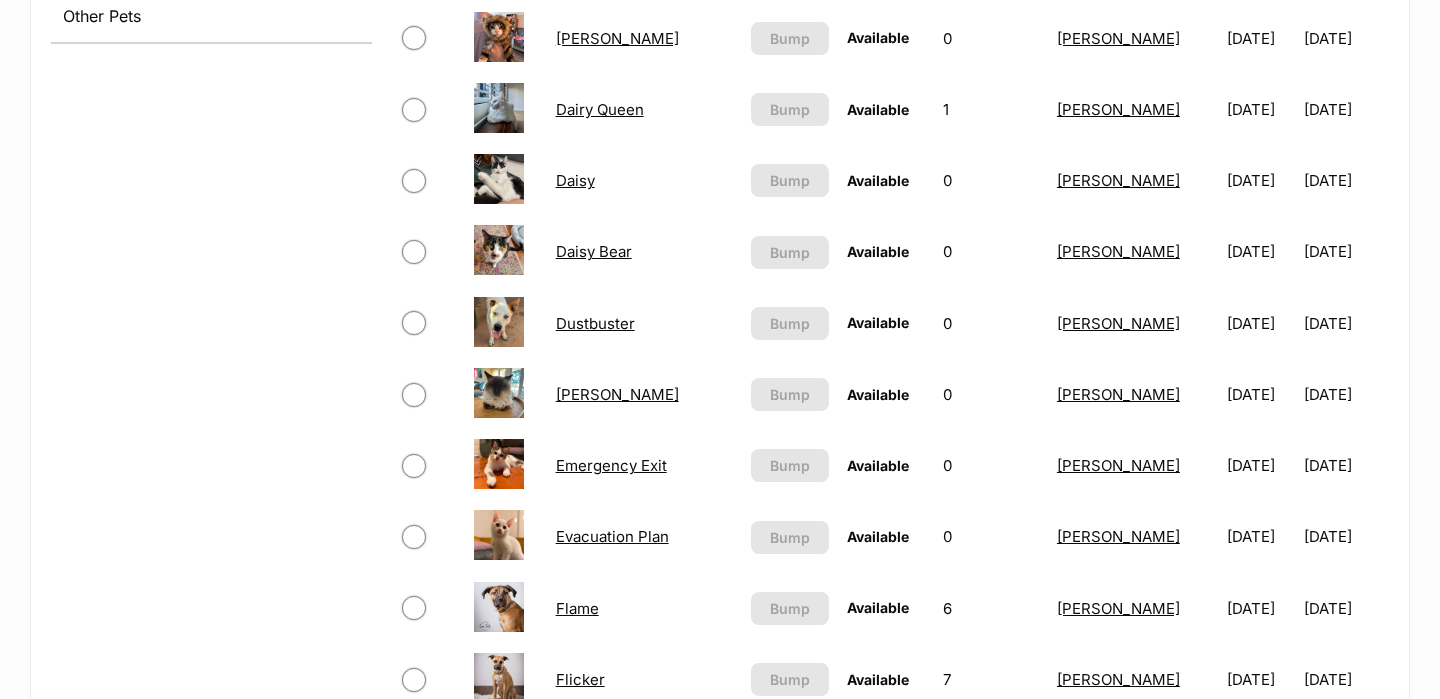 click on "Emergency Exit" at bounding box center [611, 465] 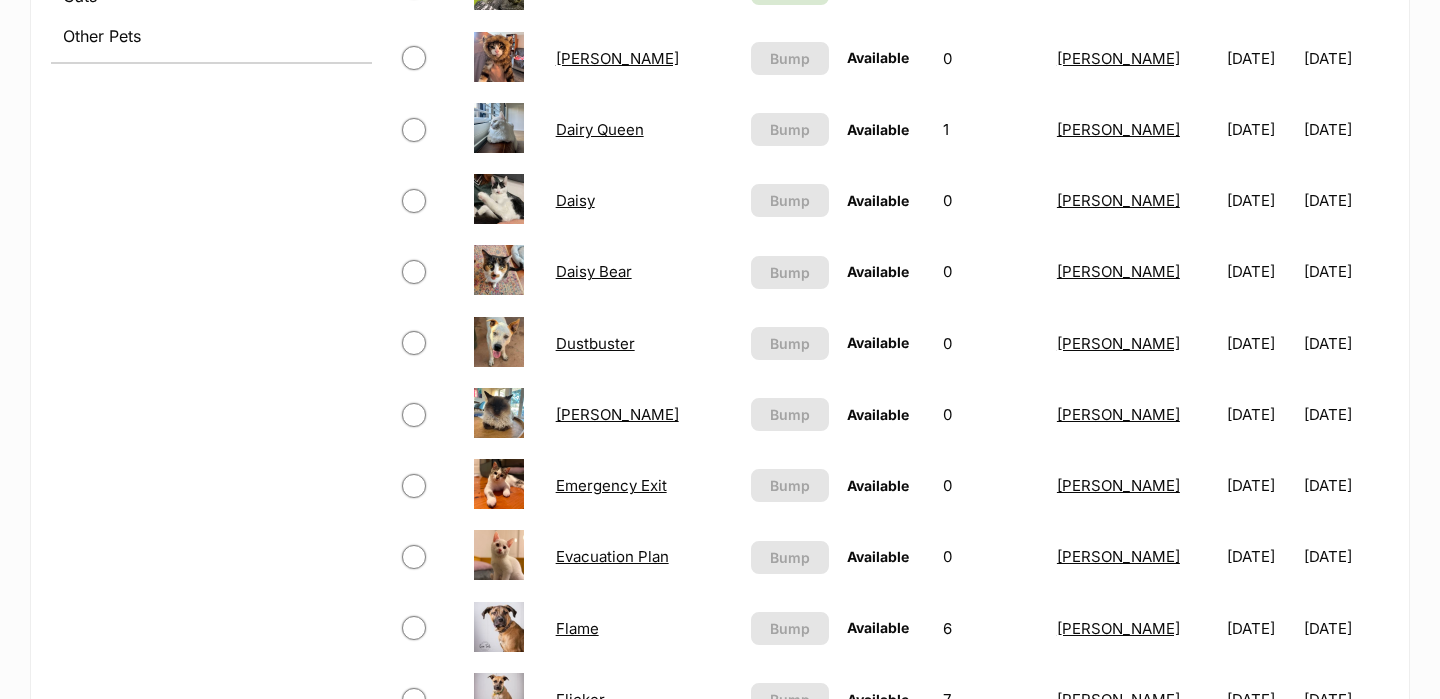 scroll, scrollTop: 902, scrollLeft: 0, axis: vertical 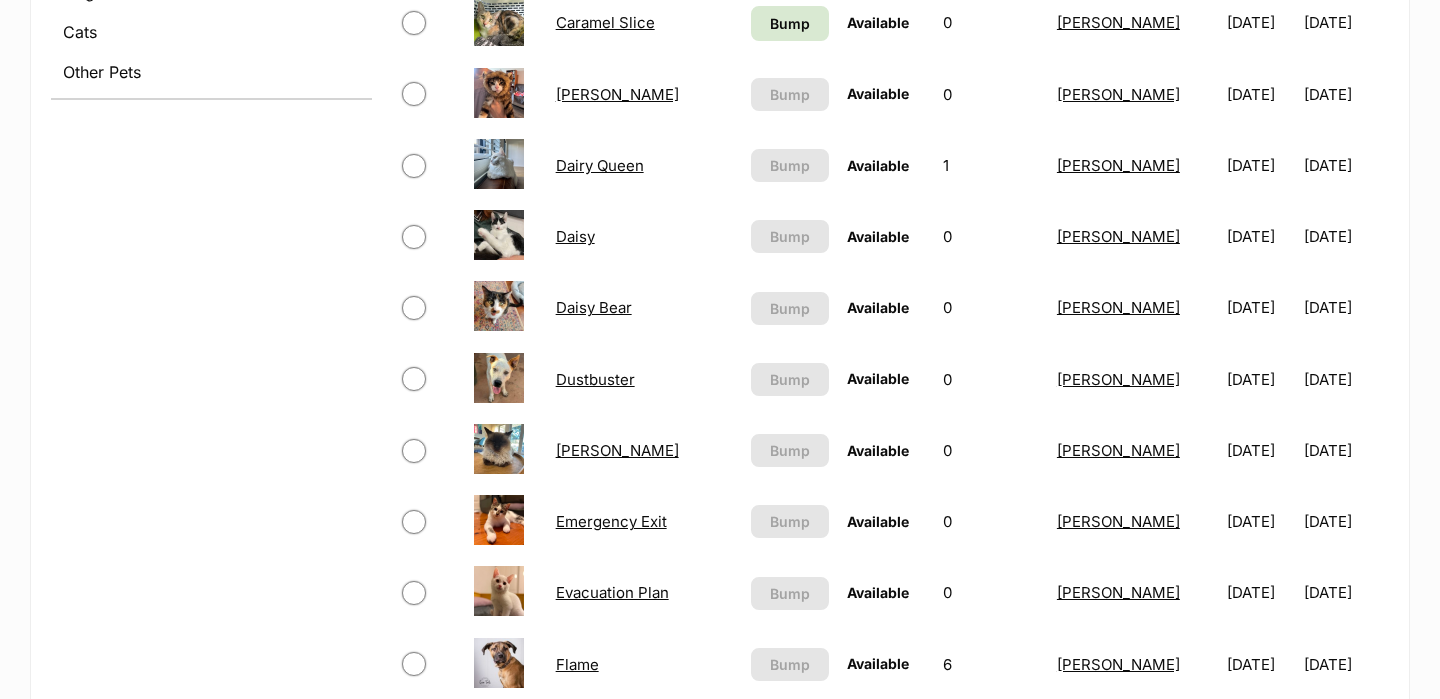 click on "Dustbuster" at bounding box center (595, 379) 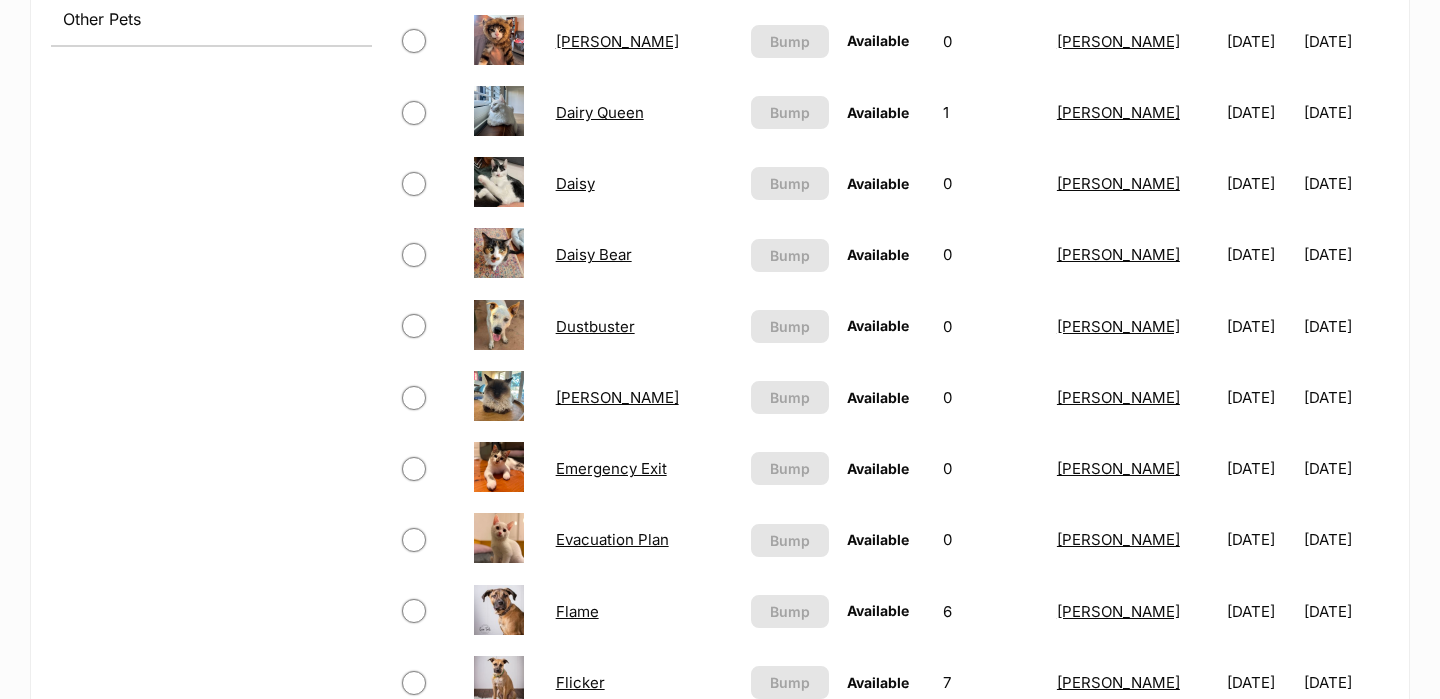 scroll, scrollTop: 967, scrollLeft: 0, axis: vertical 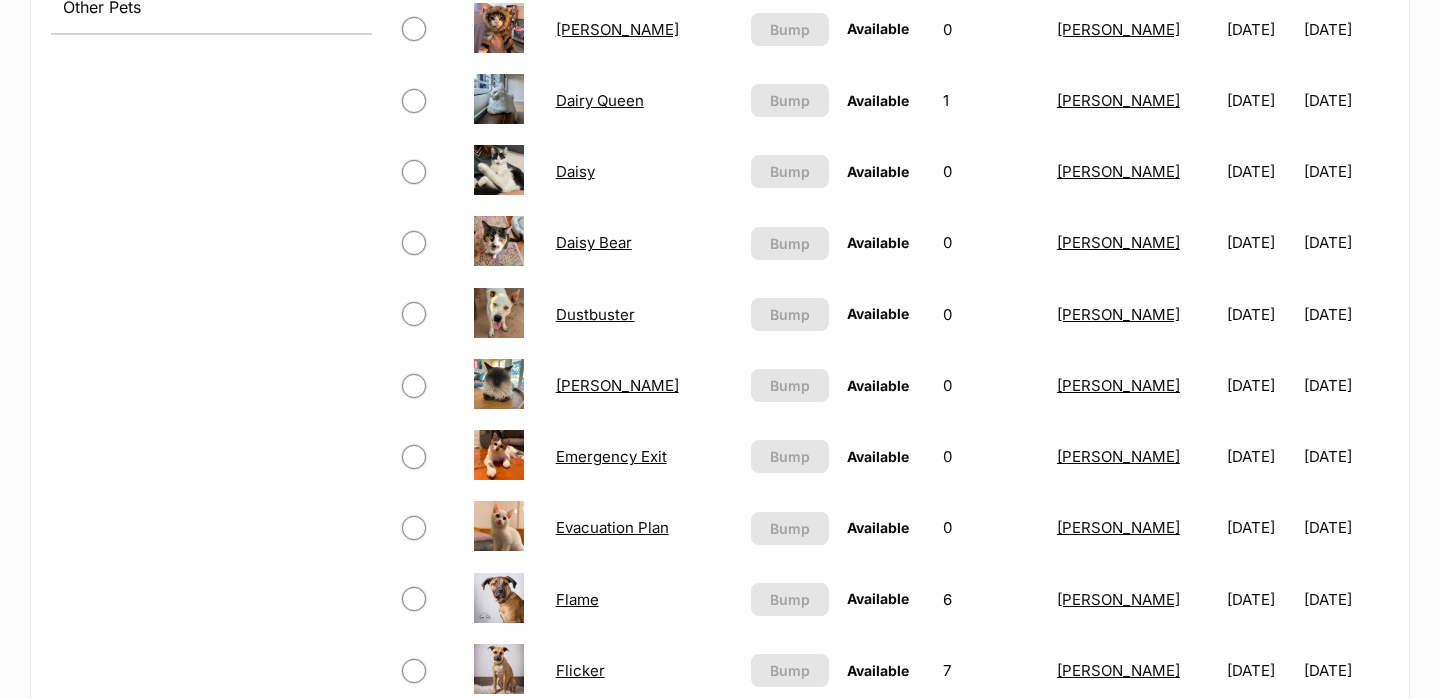 click on "Emergency Exit" at bounding box center (611, 456) 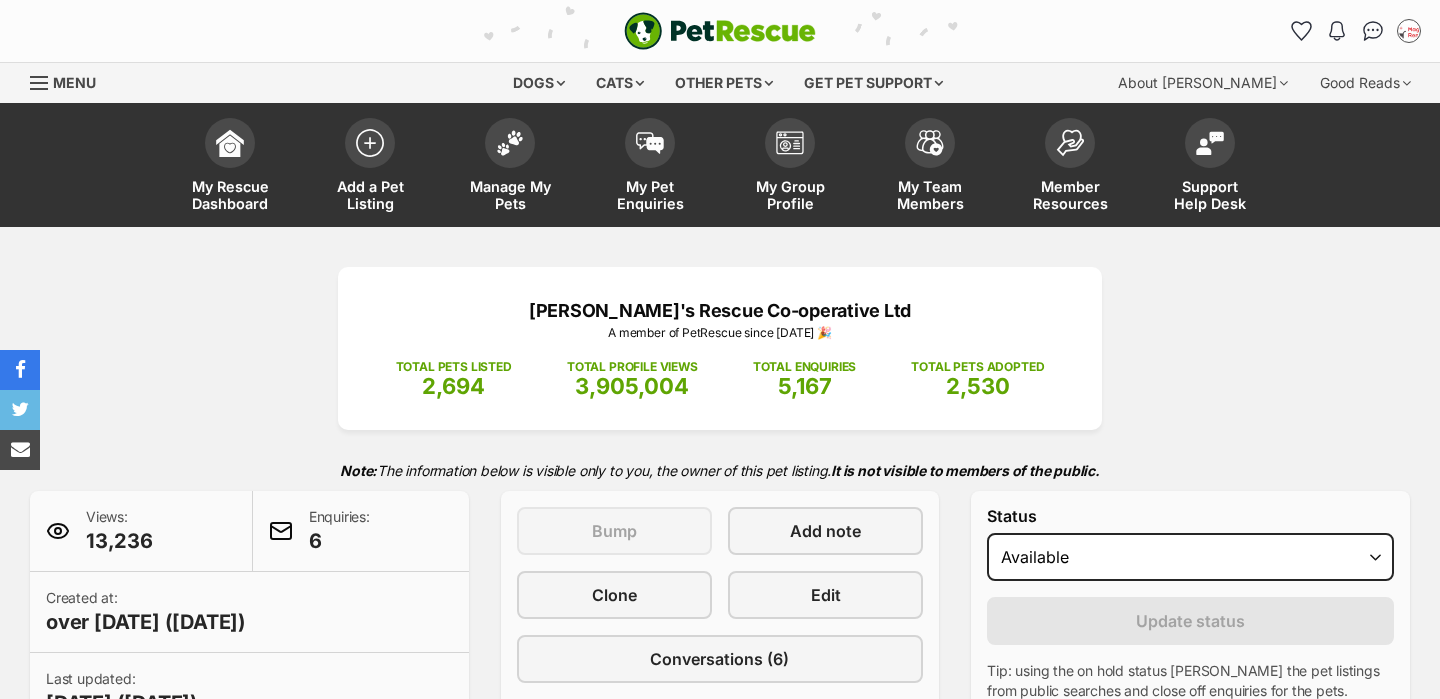 scroll, scrollTop: 289, scrollLeft: 0, axis: vertical 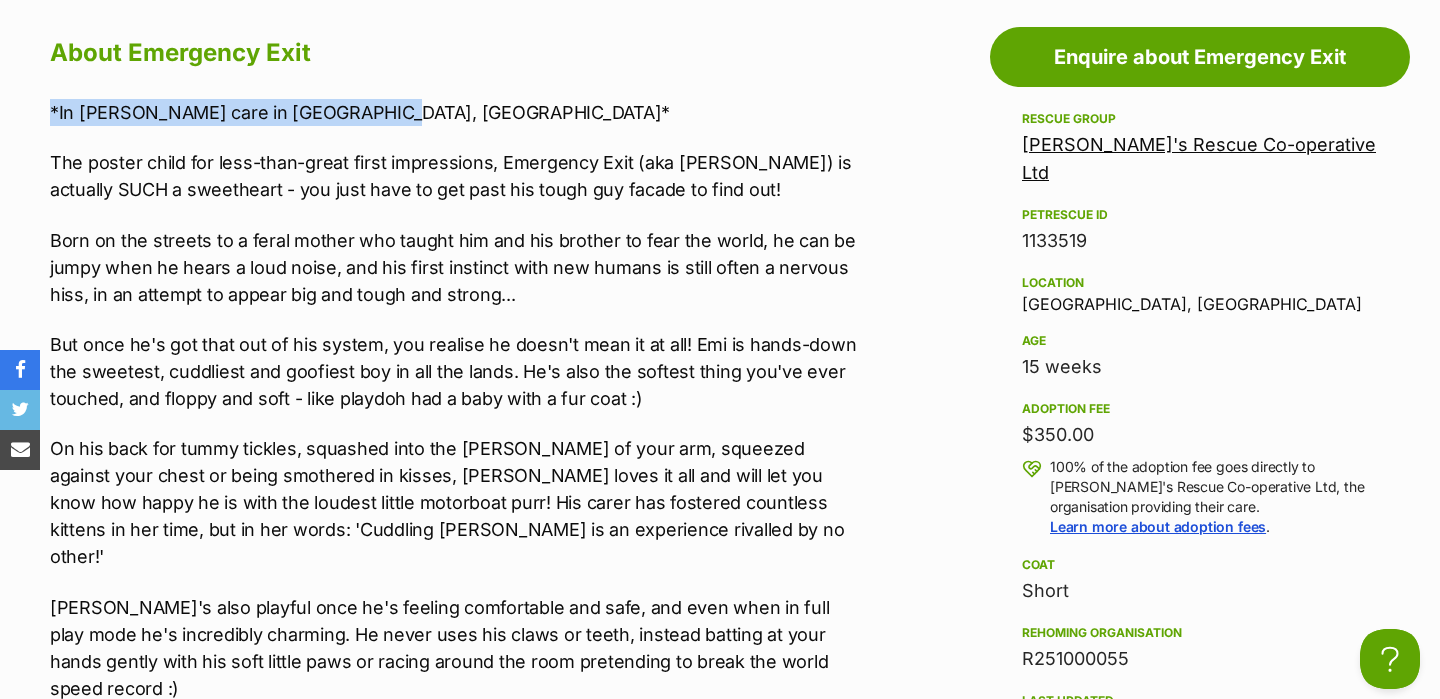 drag, startPoint x: 374, startPoint y: 112, endPoint x: 0, endPoint y: 106, distance: 374.04813 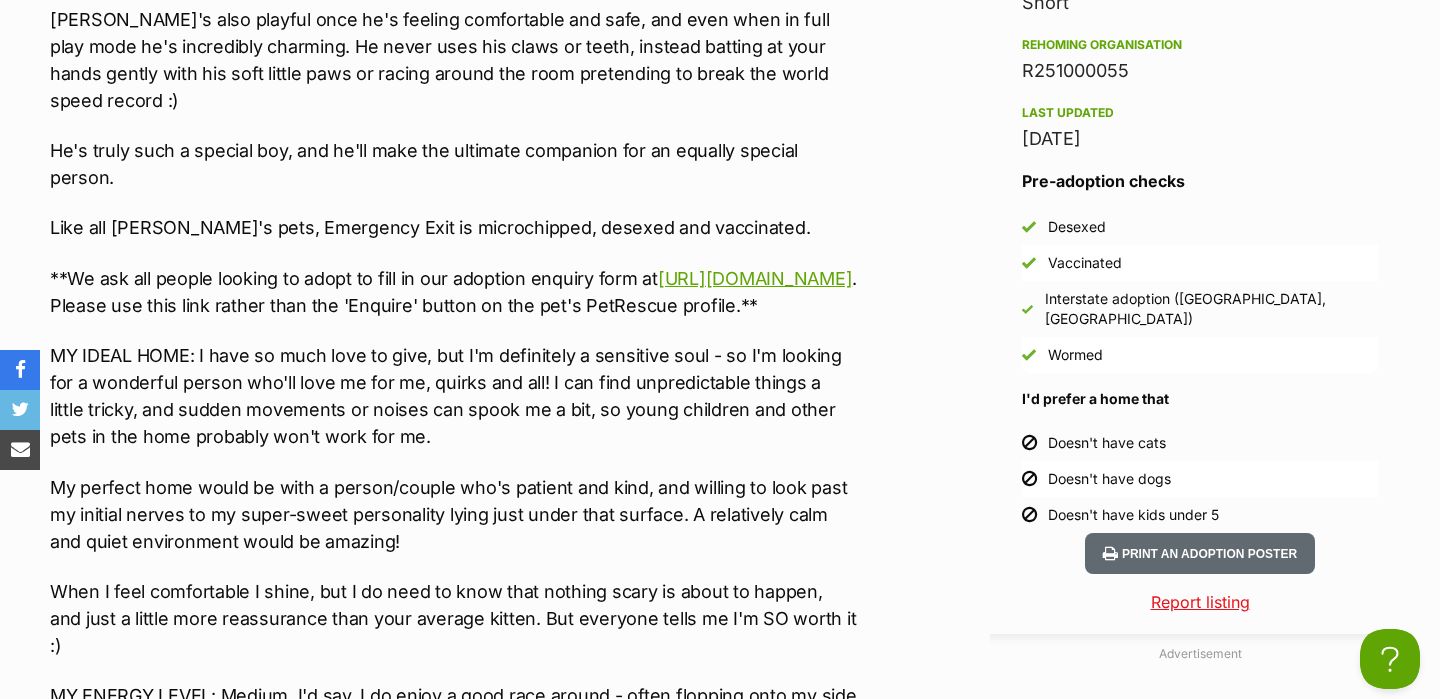 scroll, scrollTop: 2255, scrollLeft: 0, axis: vertical 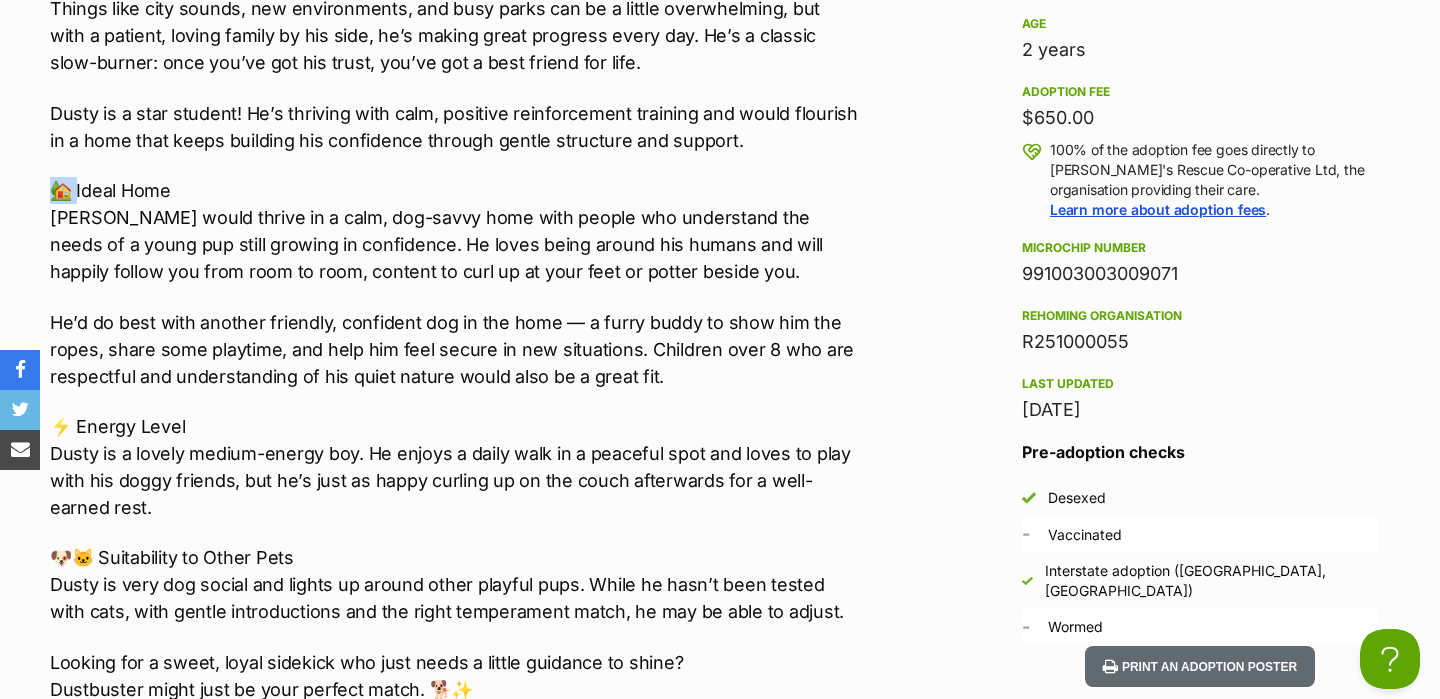 drag, startPoint x: 71, startPoint y: 191, endPoint x: 51, endPoint y: 191, distance: 20 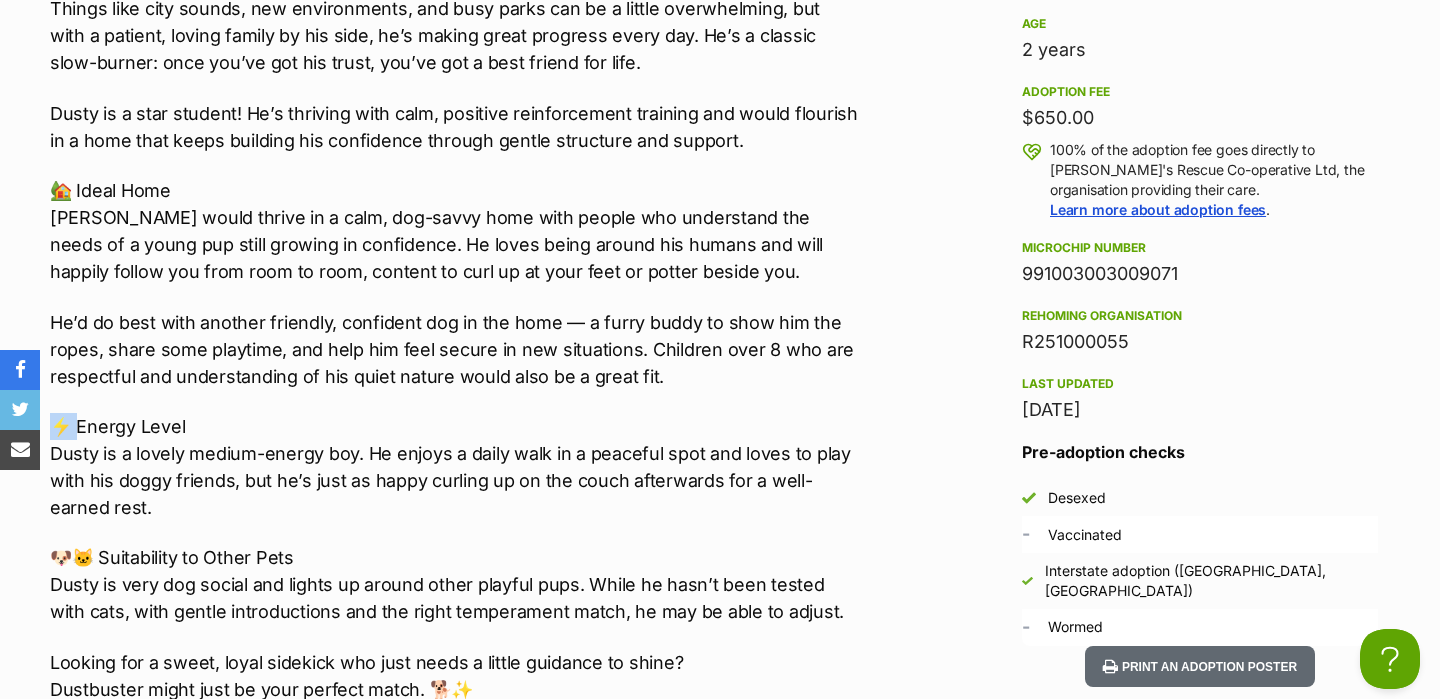 drag, startPoint x: 72, startPoint y: 426, endPoint x: 55, endPoint y: 426, distance: 17 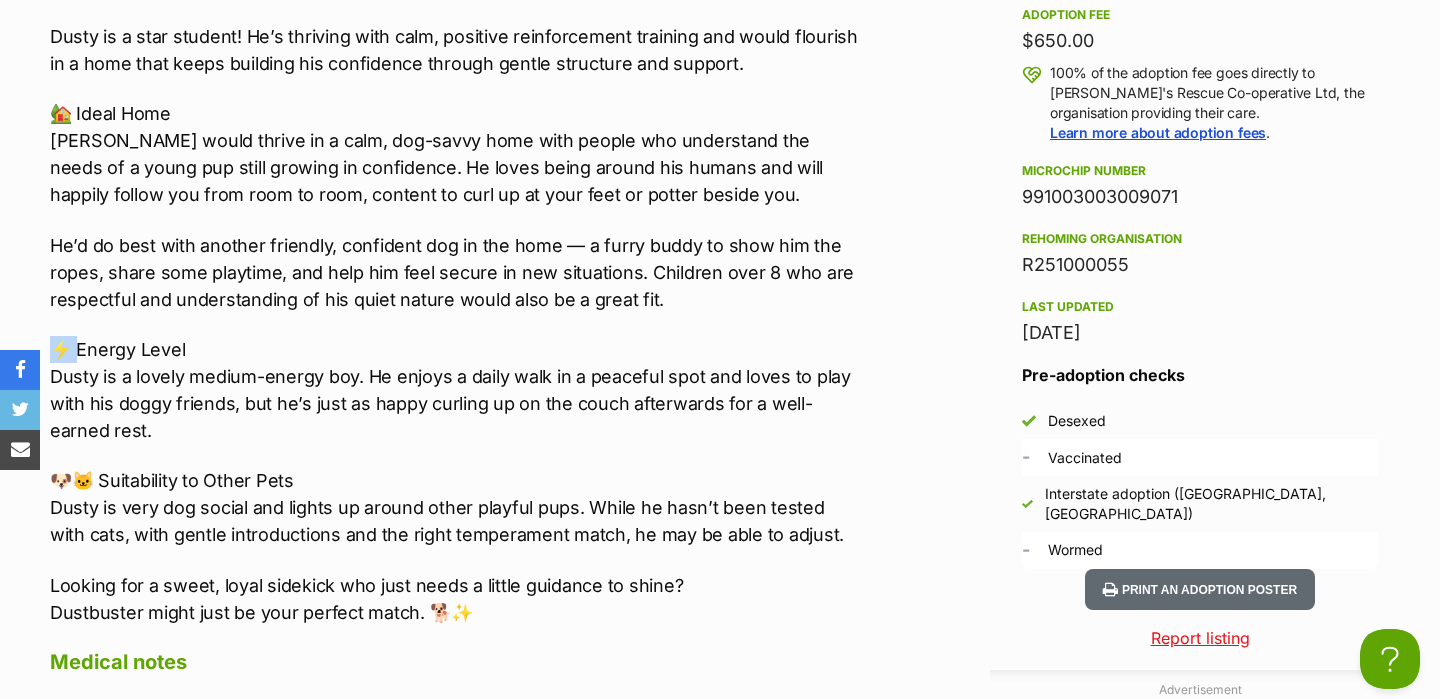 scroll, scrollTop: 2198, scrollLeft: 0, axis: vertical 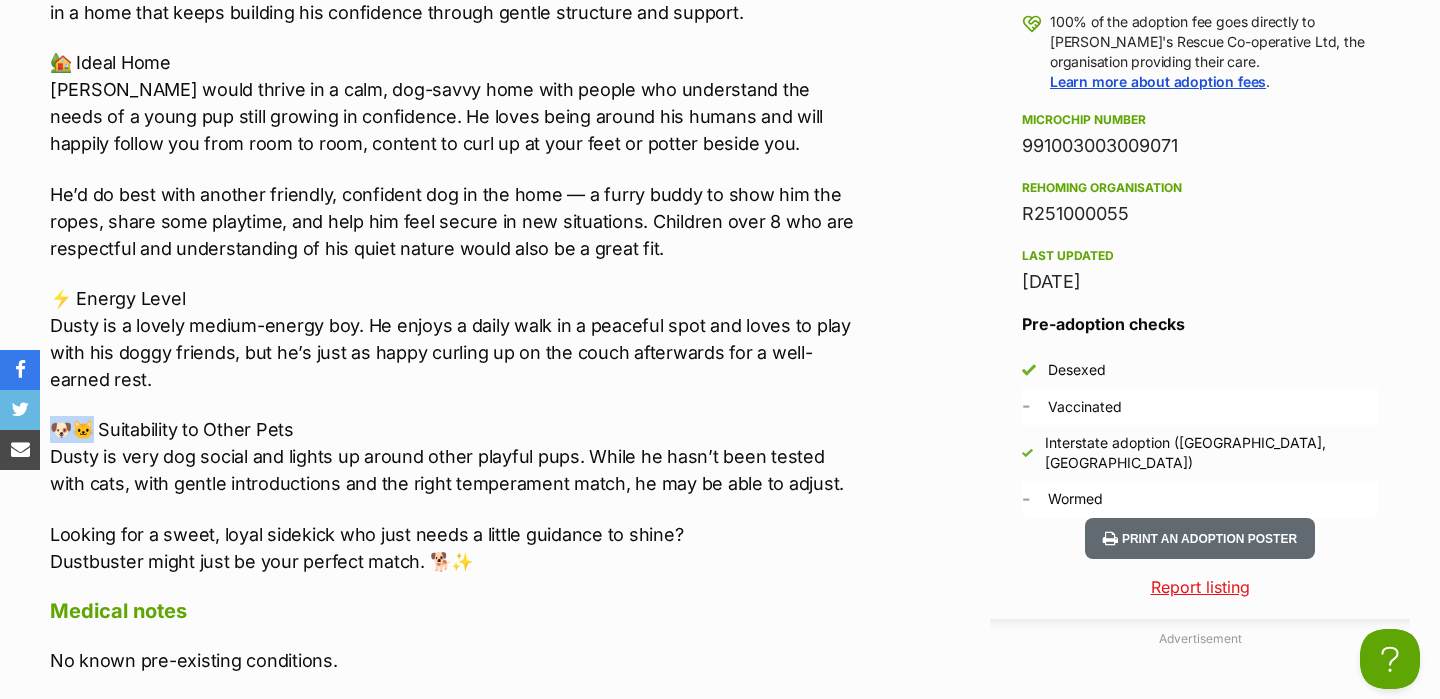 drag, startPoint x: 85, startPoint y: 431, endPoint x: 58, endPoint y: 431, distance: 27 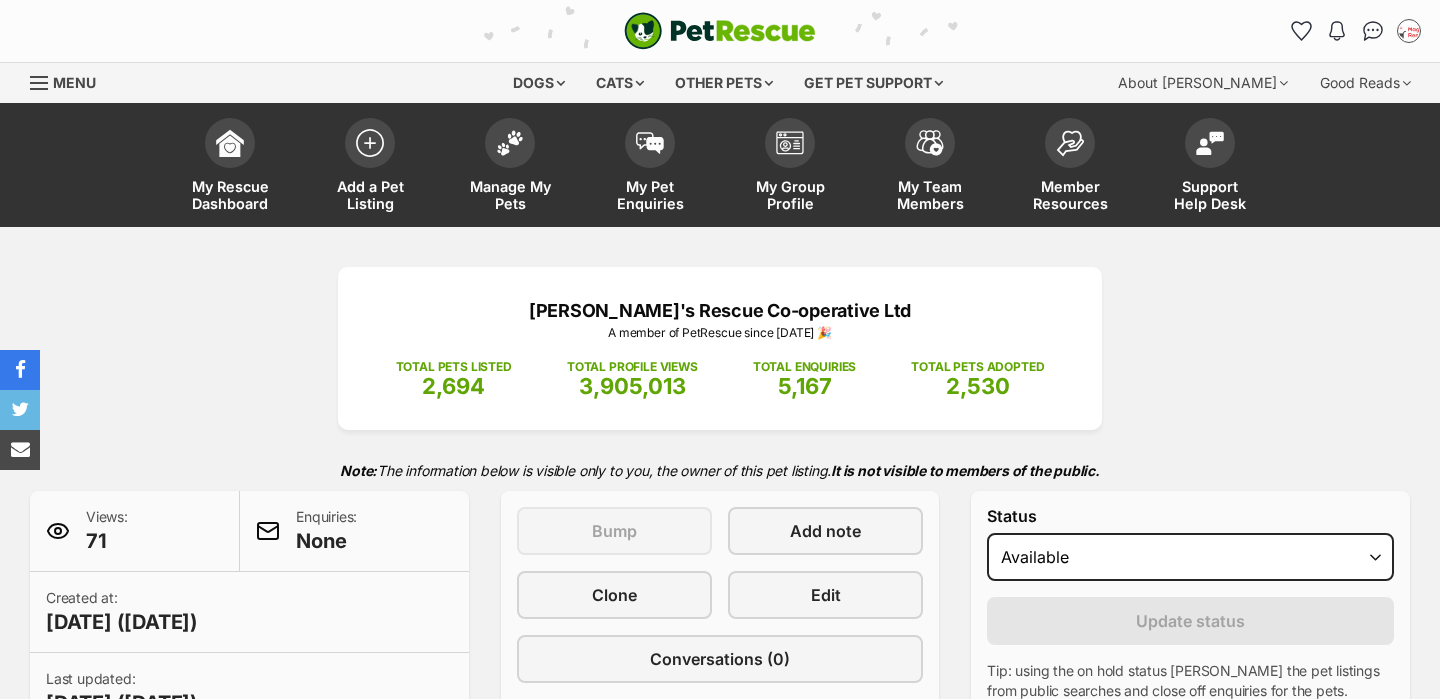scroll, scrollTop: 0, scrollLeft: 0, axis: both 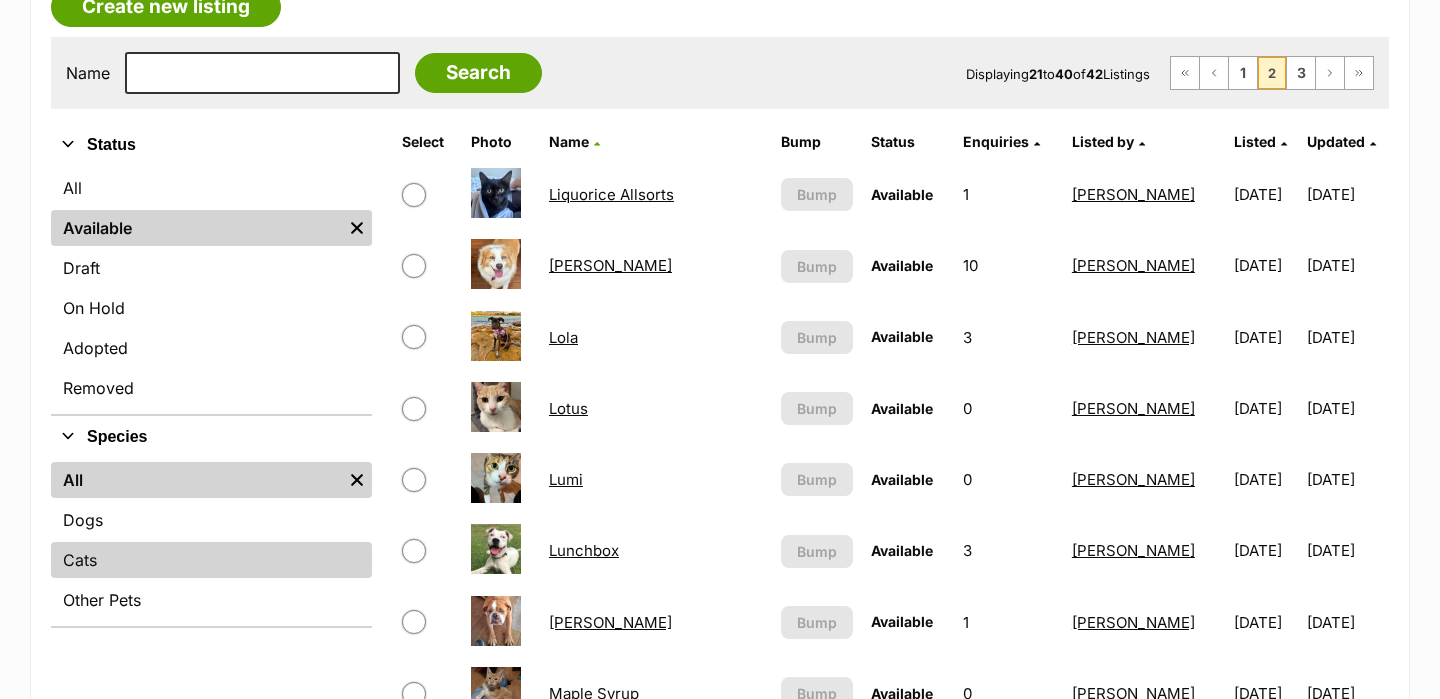 click on "Cats" at bounding box center [211, 560] 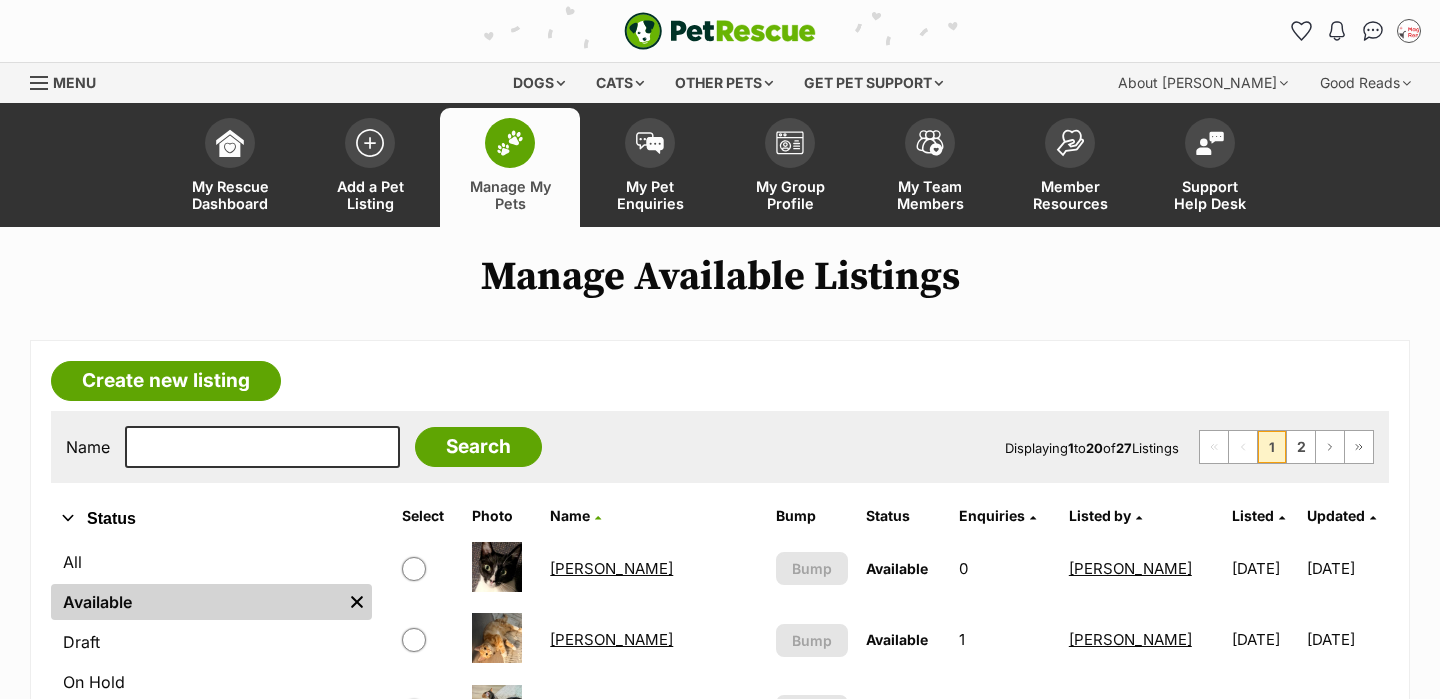 scroll, scrollTop: 0, scrollLeft: 0, axis: both 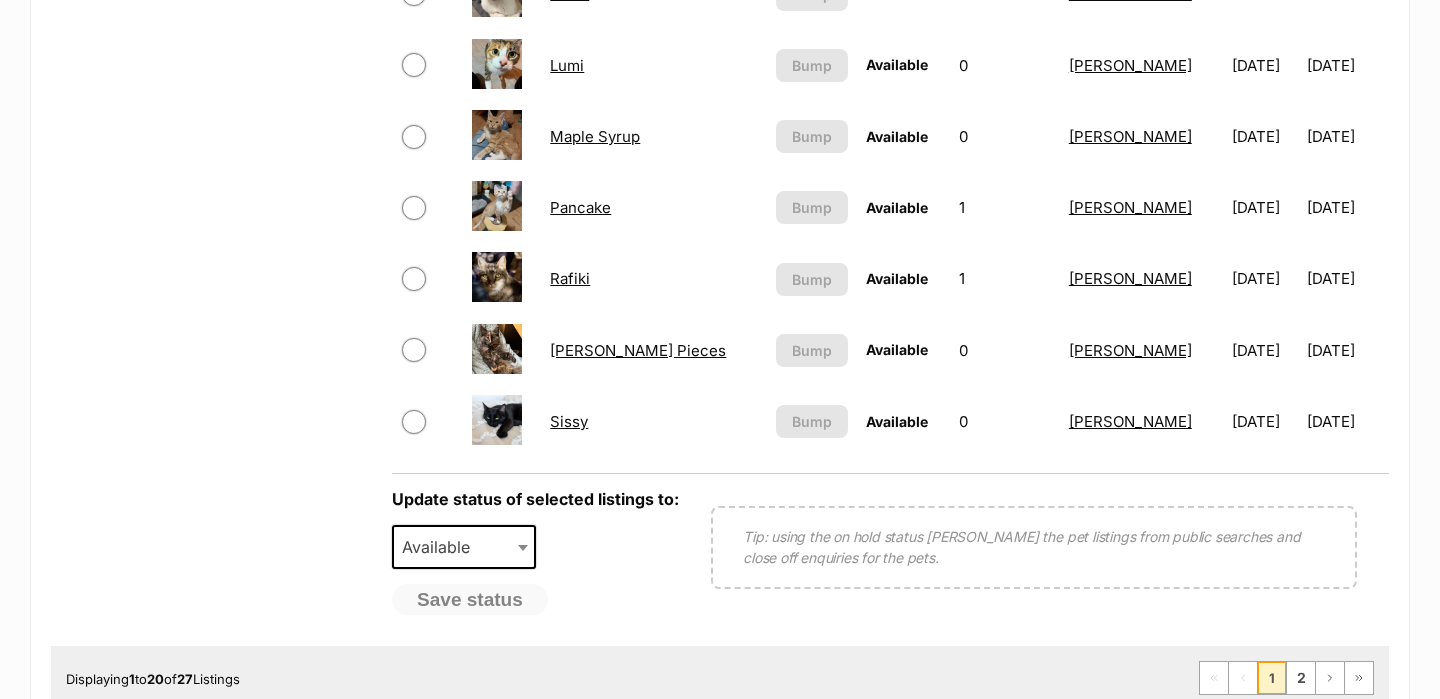 click on "[PERSON_NAME] Pieces" at bounding box center (638, 350) 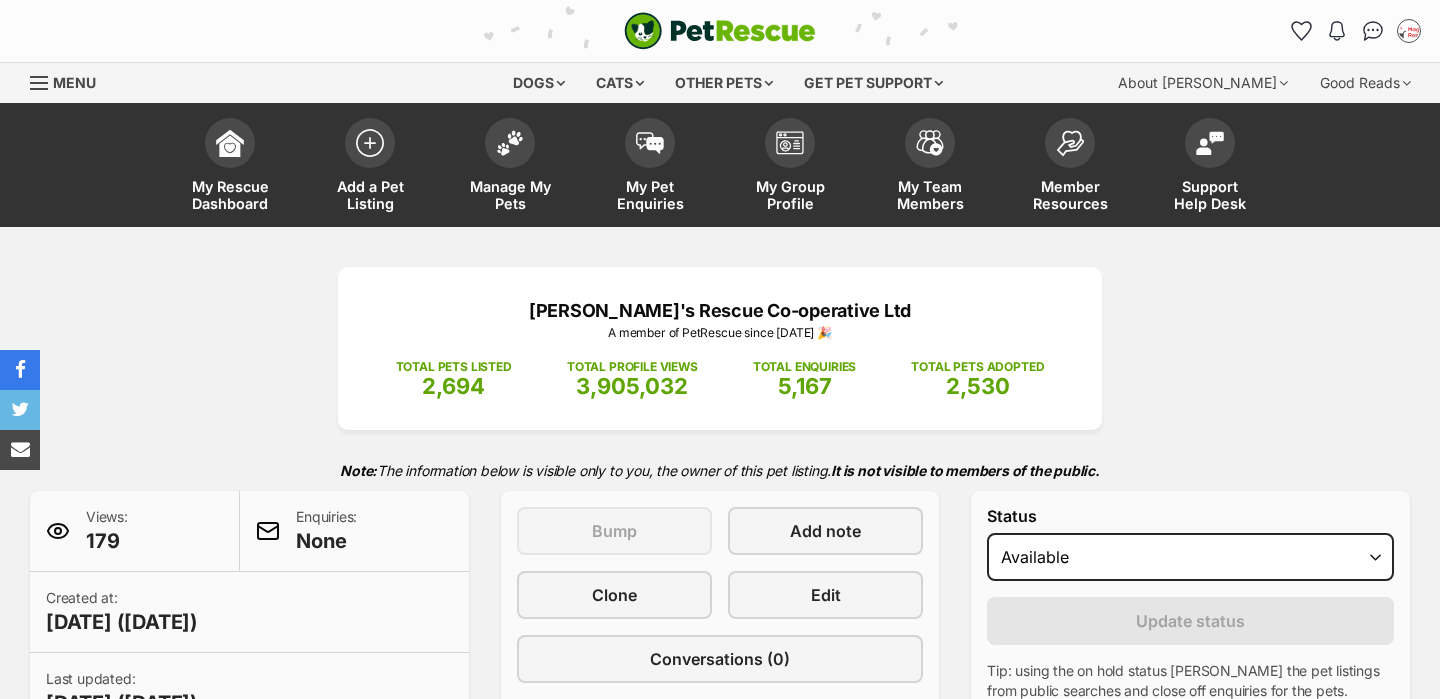 scroll, scrollTop: 0, scrollLeft: 0, axis: both 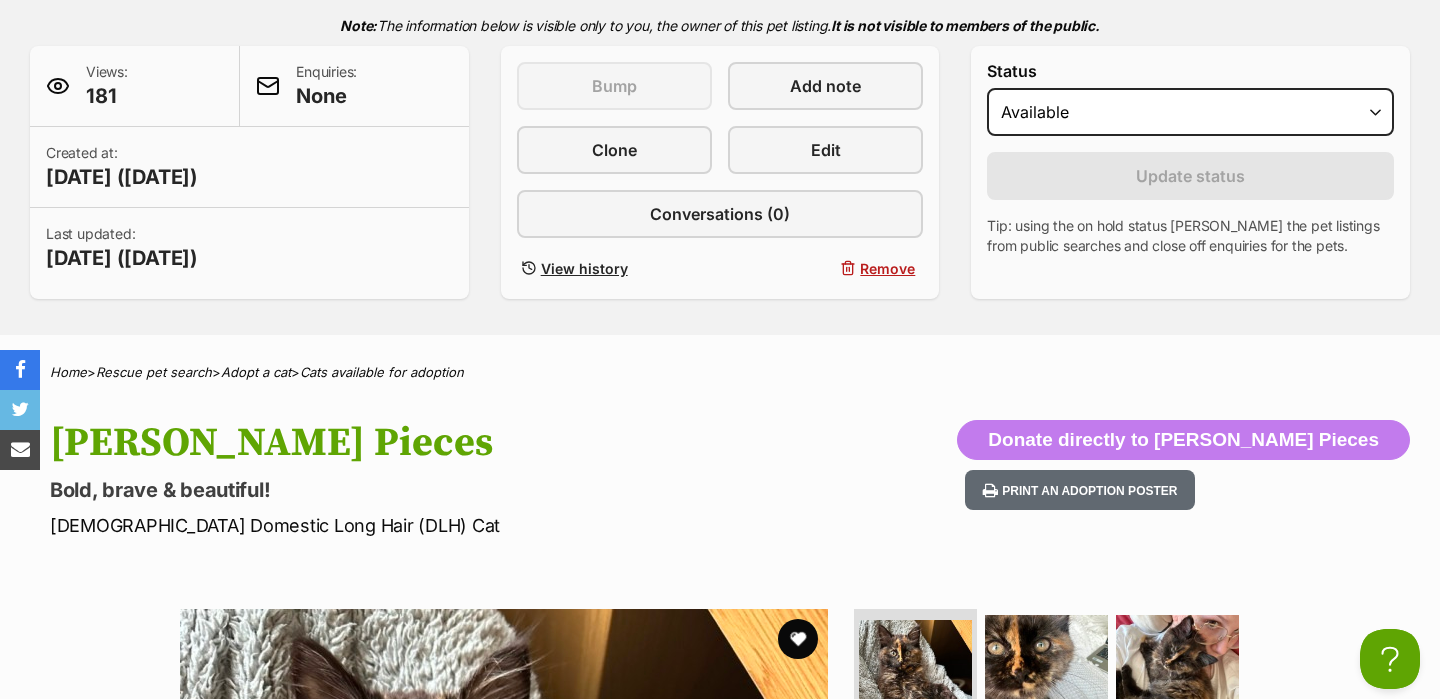 drag, startPoint x: 291, startPoint y: 478, endPoint x: 55, endPoint y: 481, distance: 236.01907 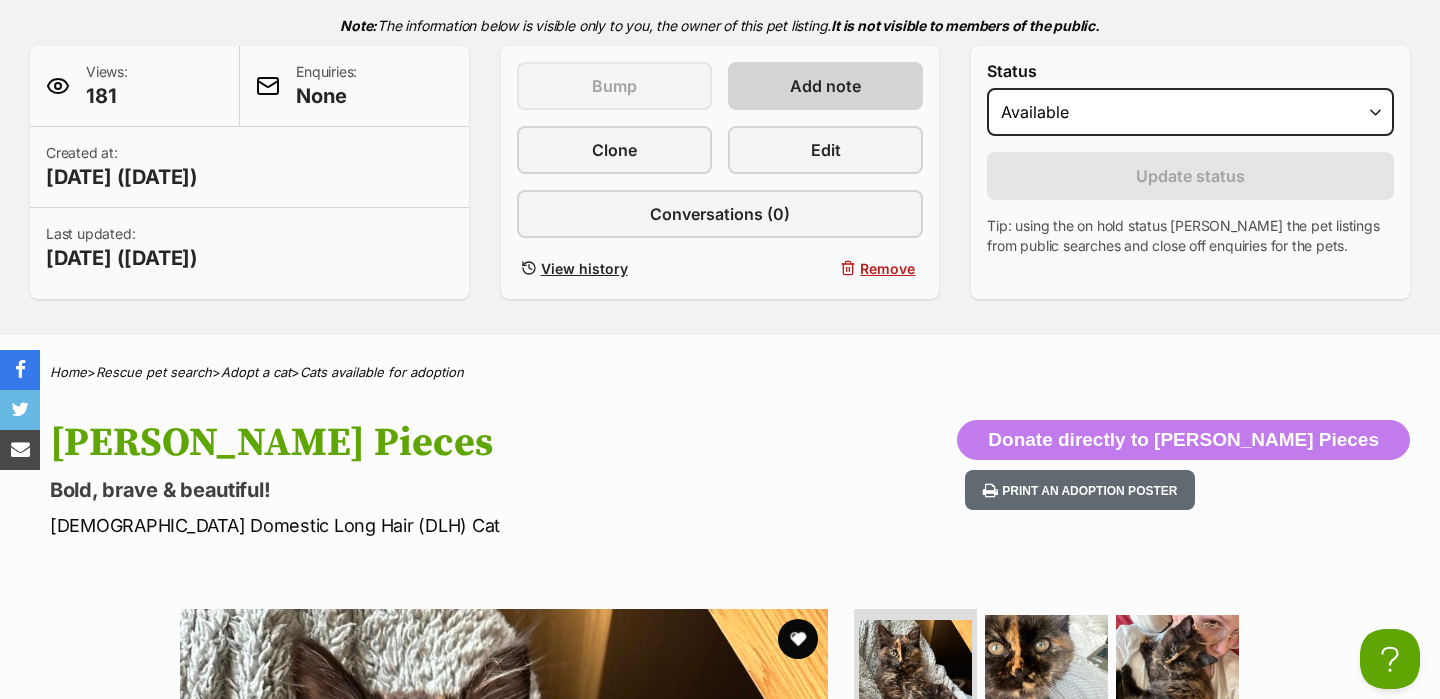 scroll, scrollTop: 0, scrollLeft: 0, axis: both 